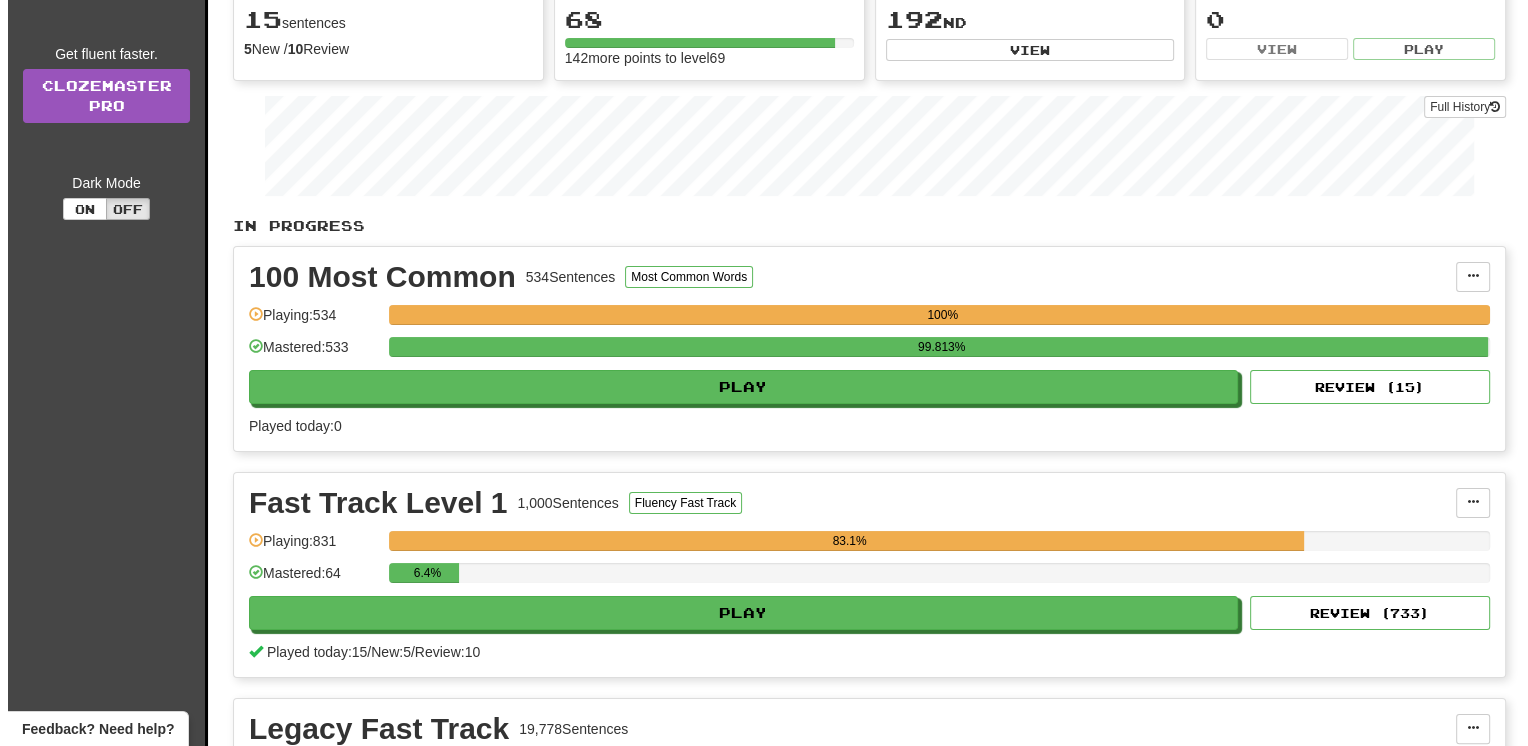 scroll, scrollTop: 500, scrollLeft: 0, axis: vertical 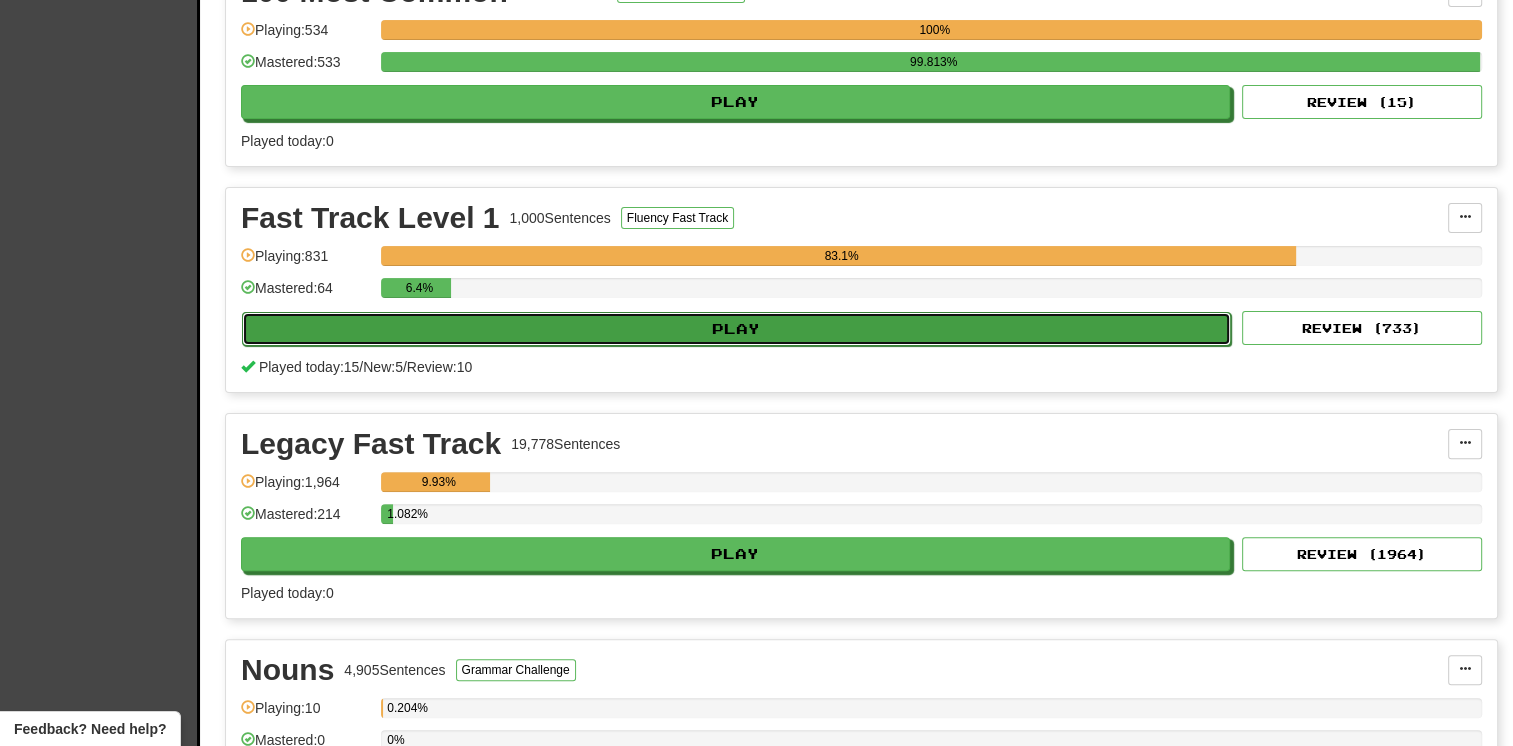 click on "Play" at bounding box center (736, 329) 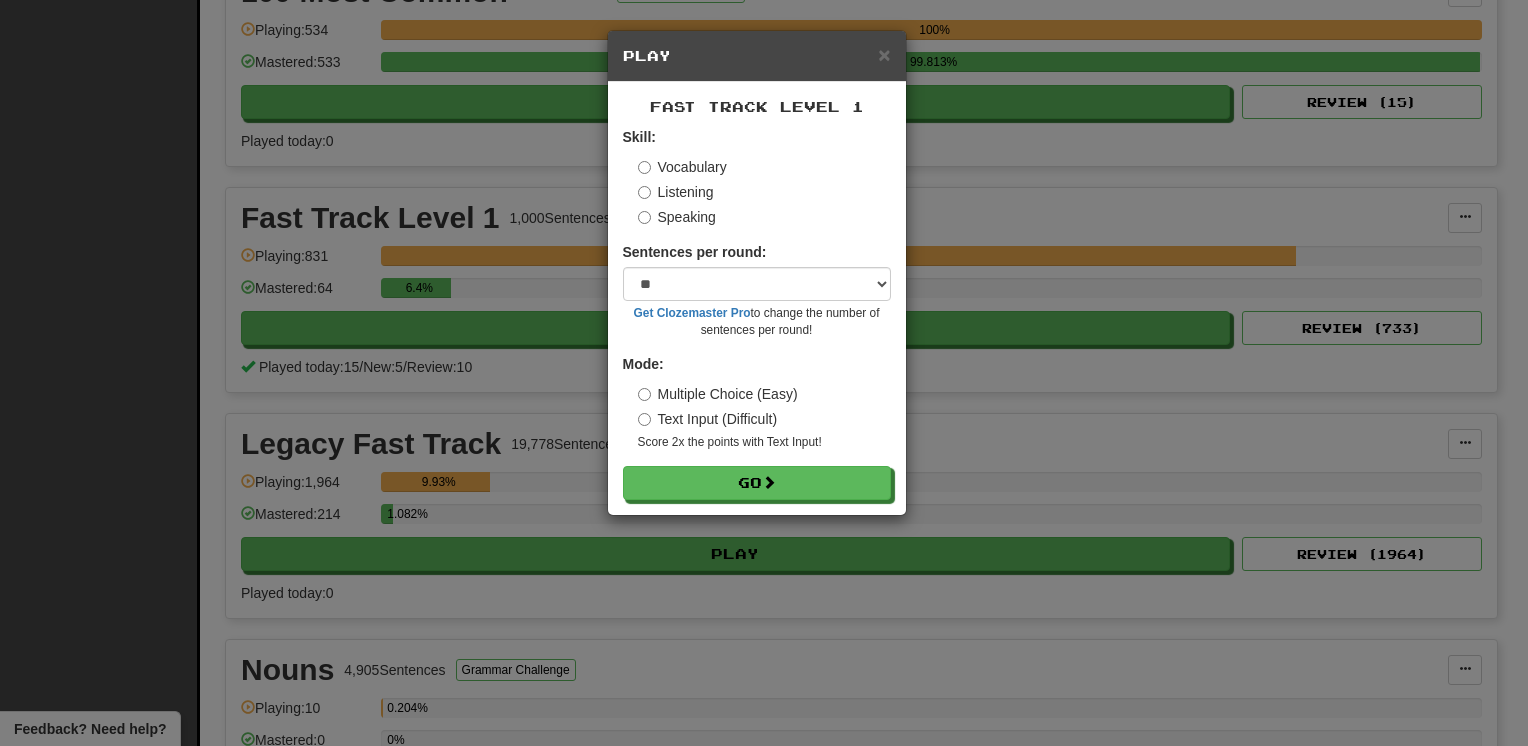 click on "× Play Fast Track Level 1 Skill: Vocabulary Listening Speaking Sentences per round: * ** ** ** ** ** *** ******** Get Clozemaster Pro  to change the number of sentences per round! Mode: Multiple Choice (Easy) Text Input (Difficult) Score 2x the points with Text Input ! Go" at bounding box center [764, 373] 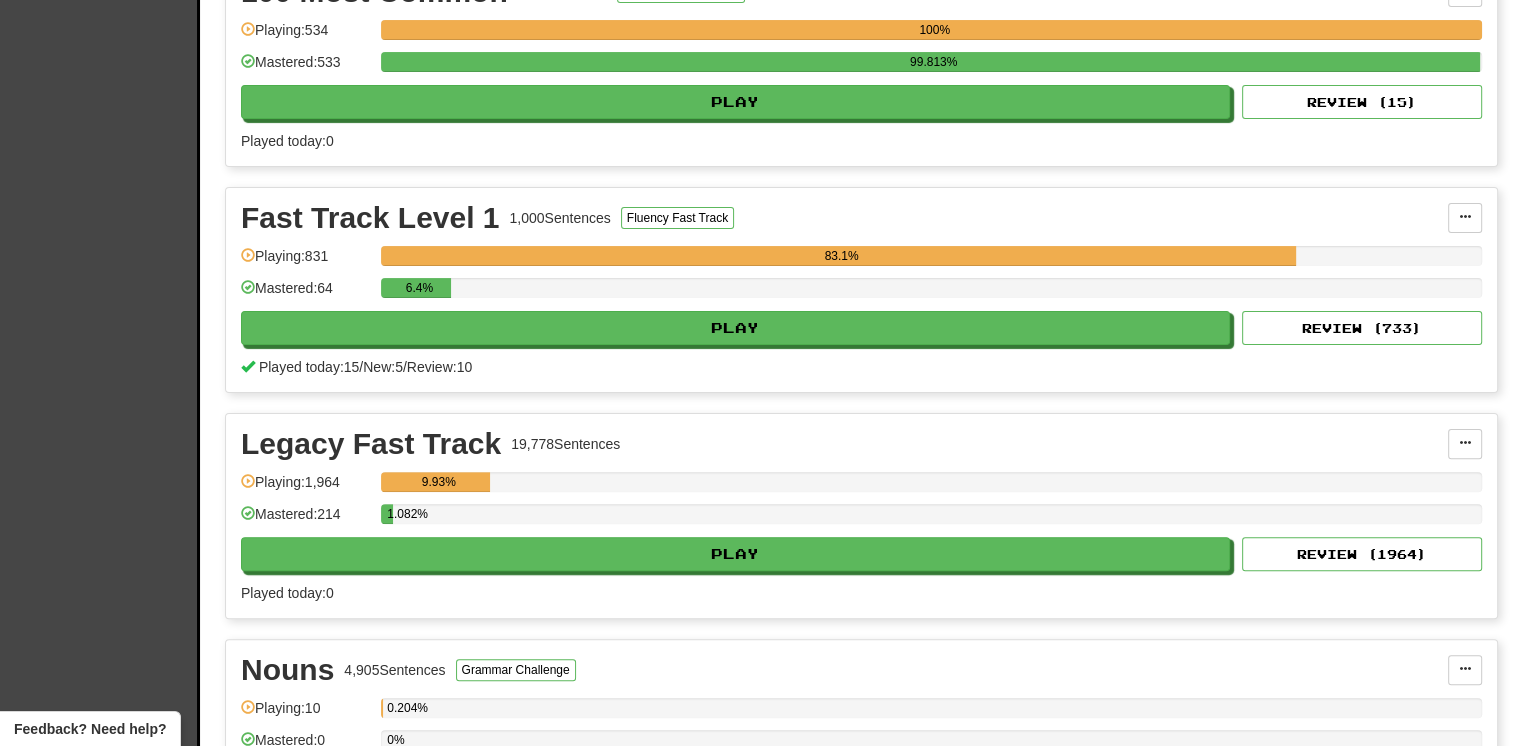 click on "Fast Track Level 1 1,000  Sentences Fluency Fast Track Manage Sentences Unpin from Dashboard  Playing:  831 83.1%  Mastered:  64 6.4% Play Review ( 733 )   Played today:  15  /  New:  5  /  Review:  10" at bounding box center (861, 290) 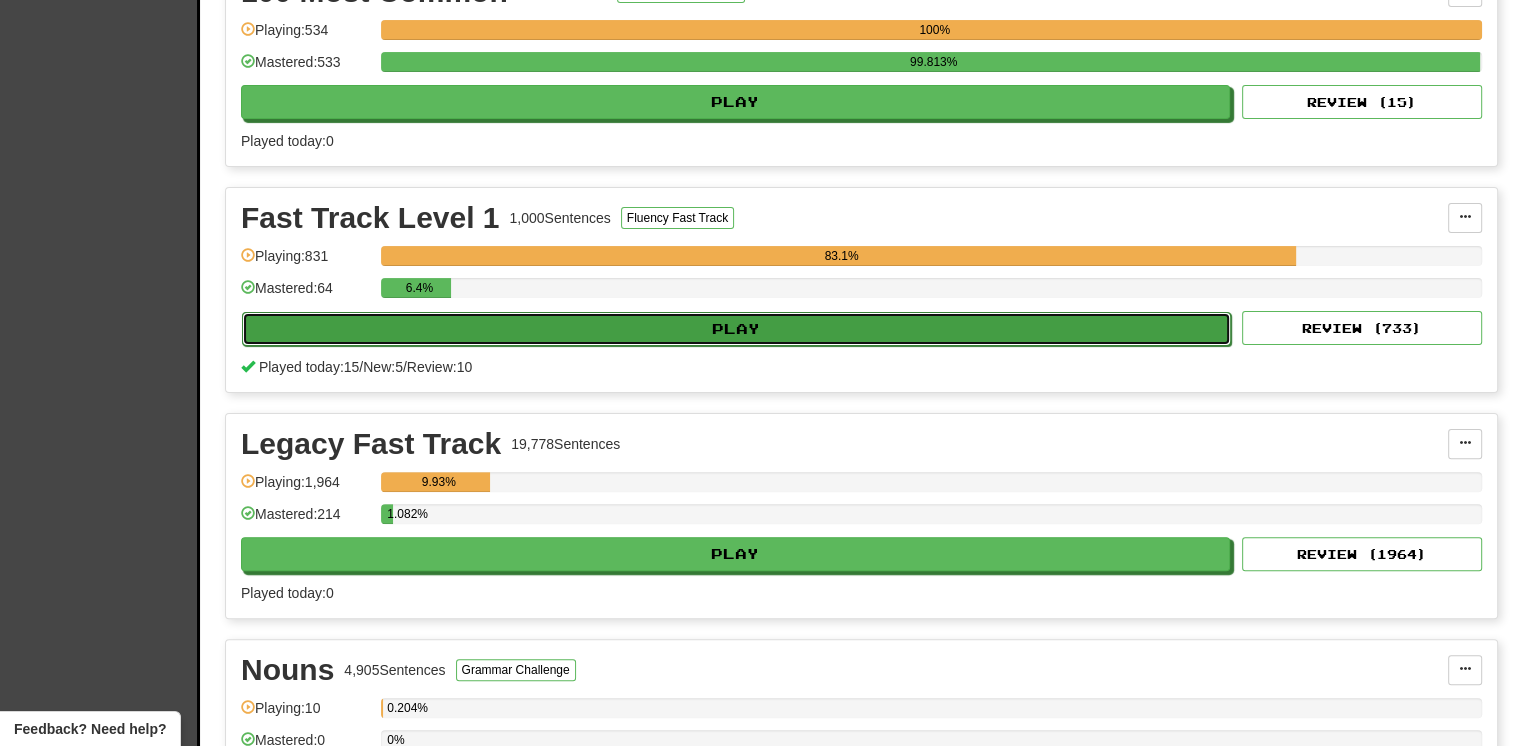 click on "Play" at bounding box center (736, 329) 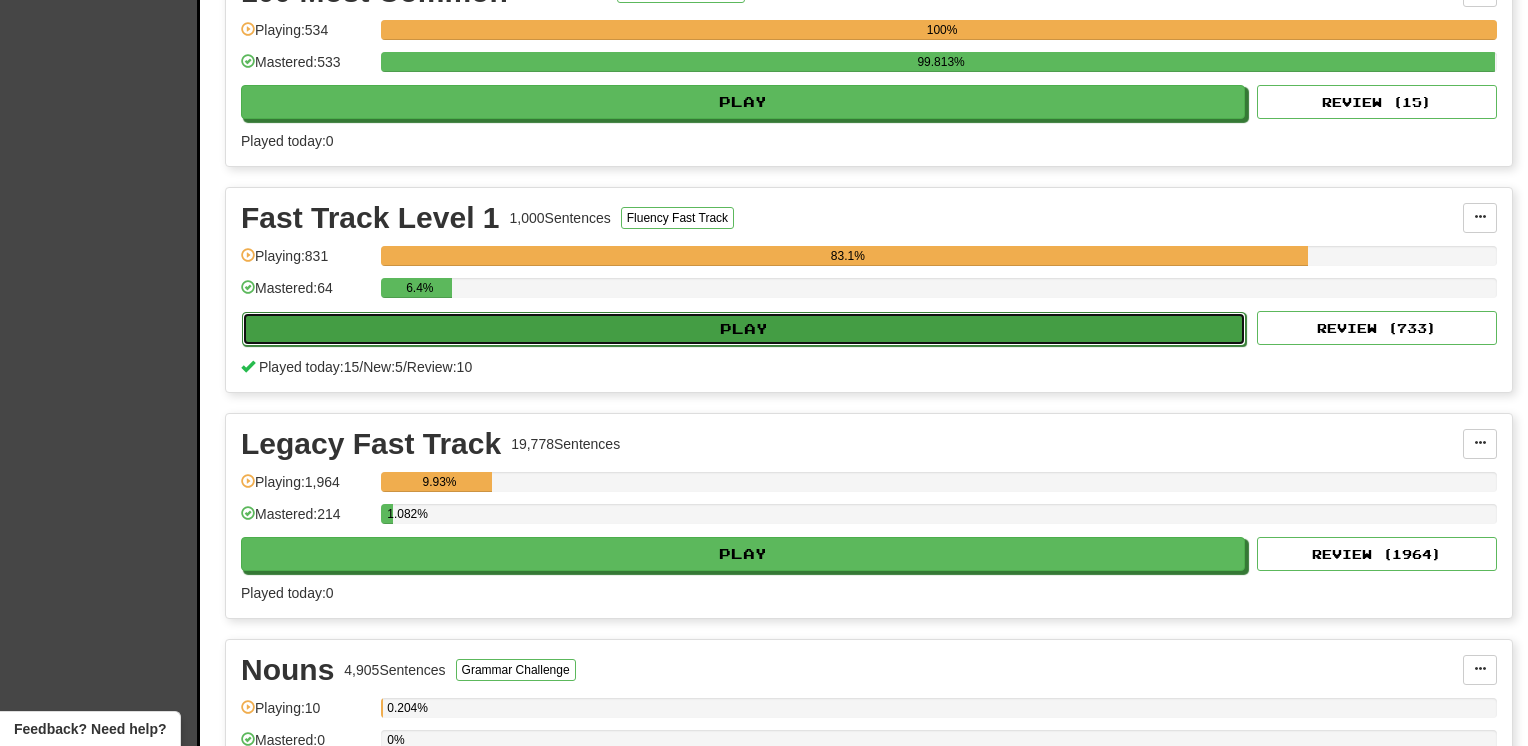 select on "**" 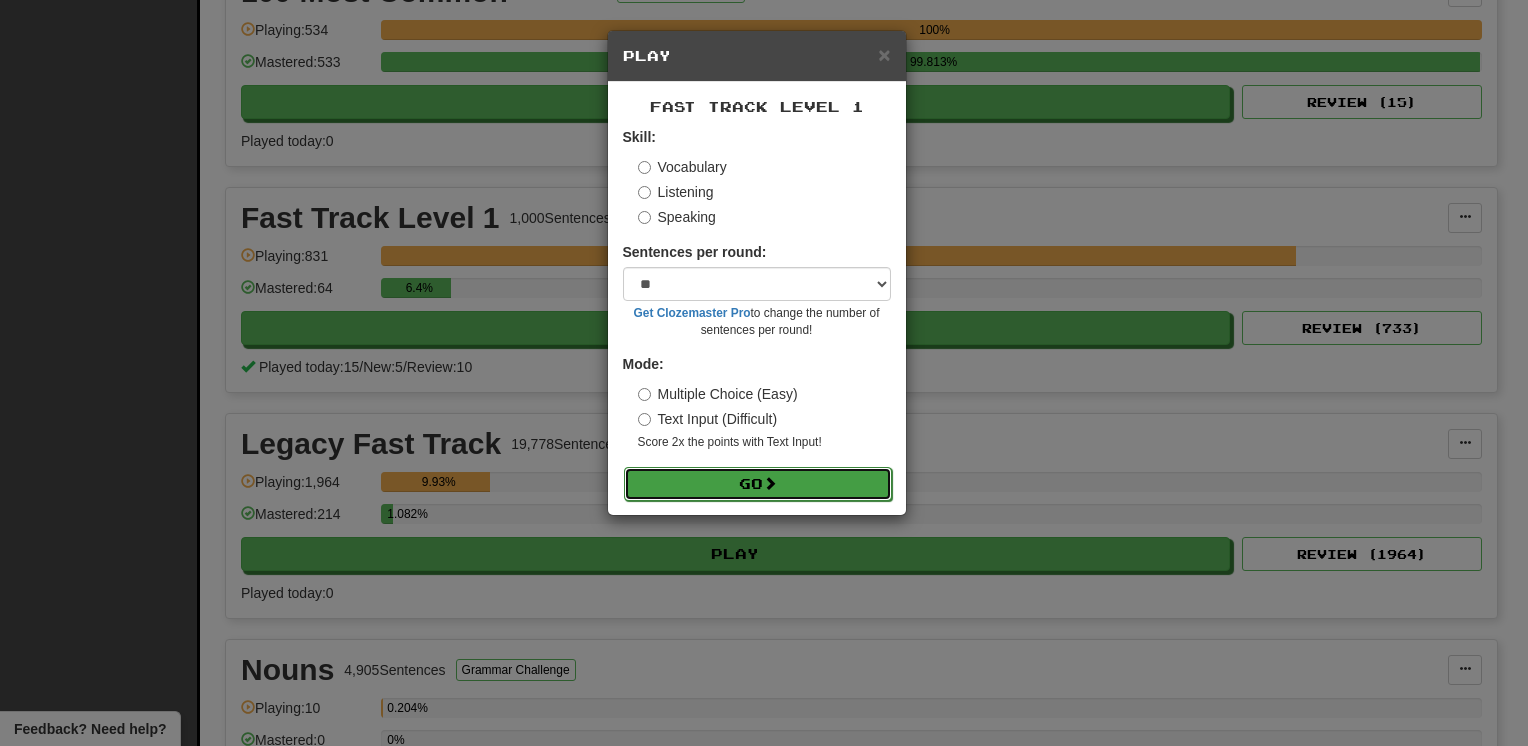 click on "Go" at bounding box center (758, 484) 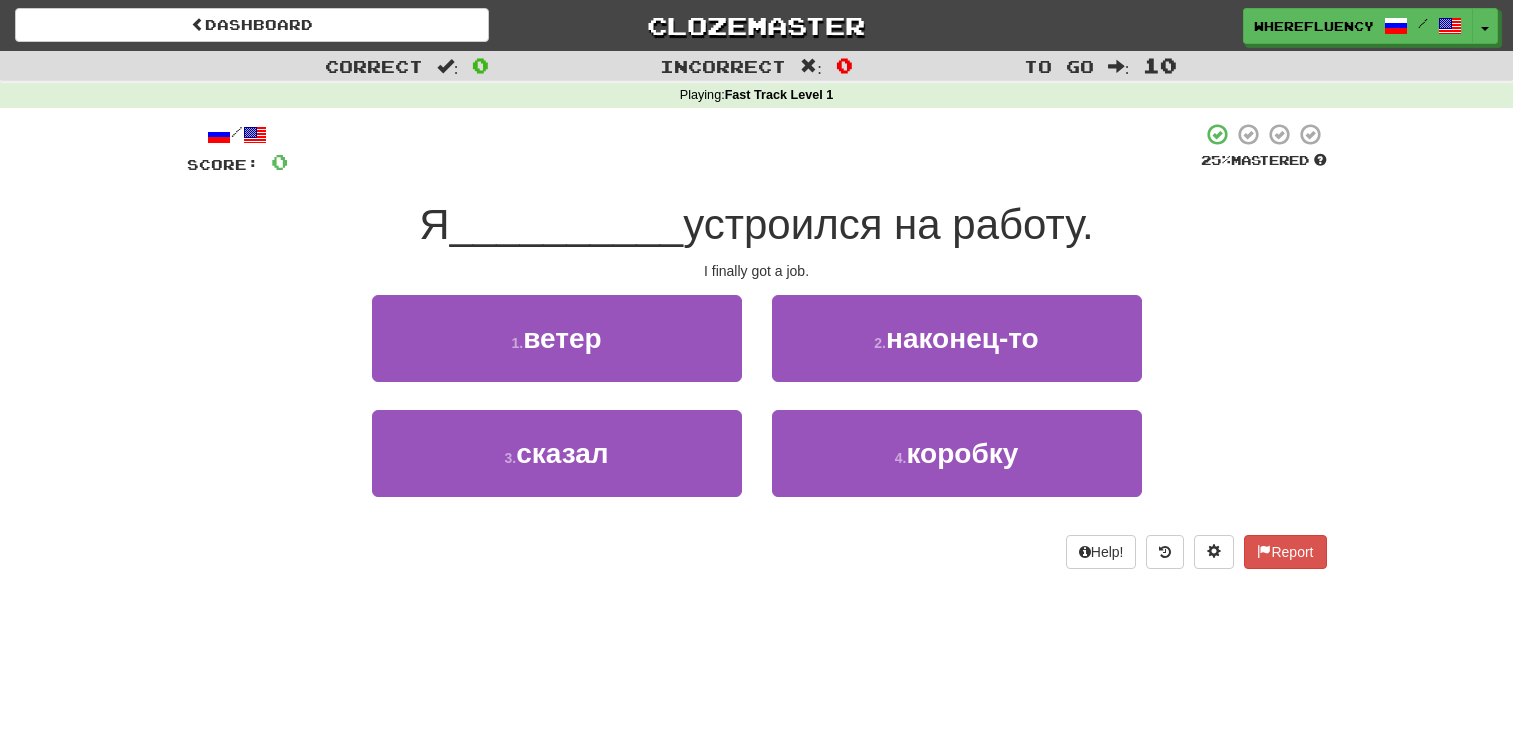 scroll, scrollTop: 0, scrollLeft: 0, axis: both 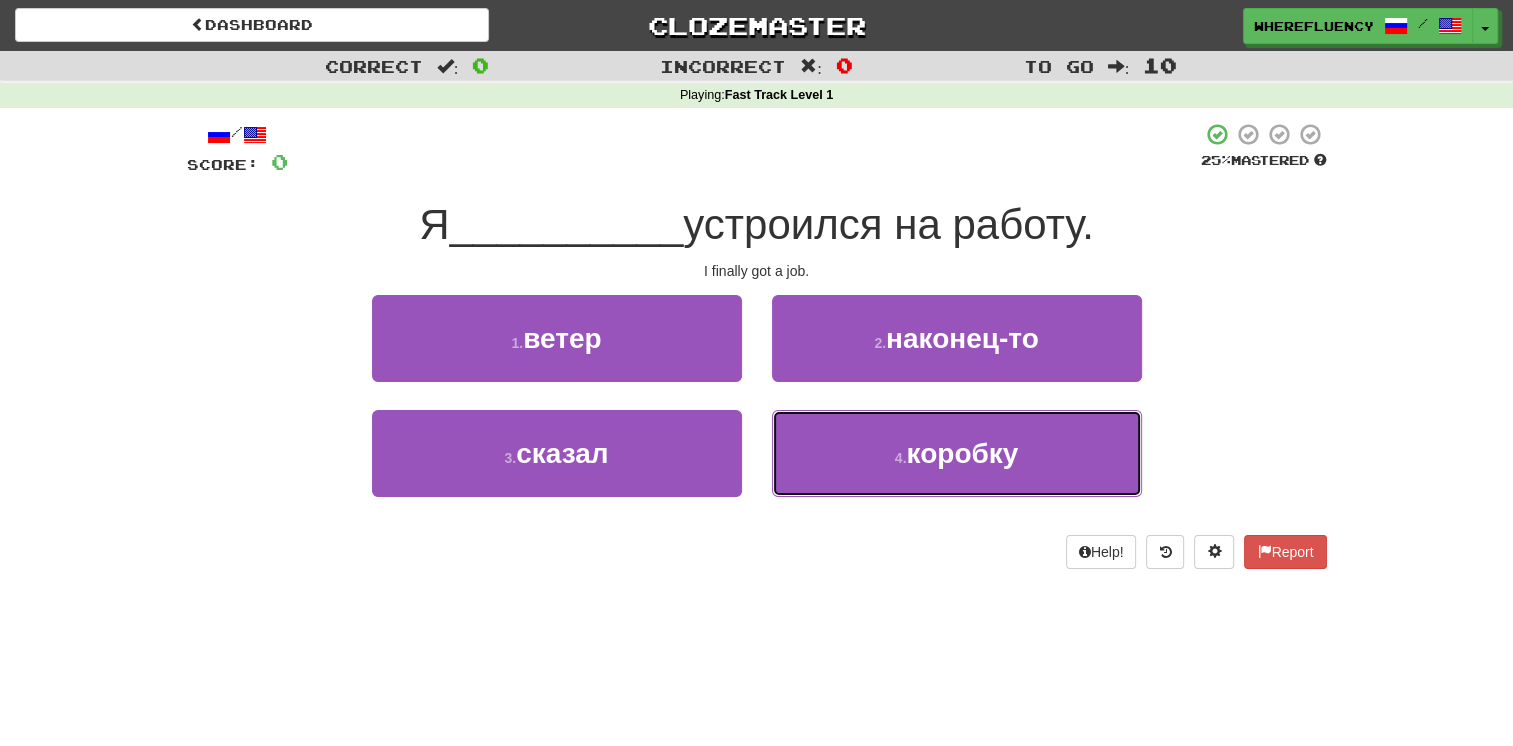 drag, startPoint x: 914, startPoint y: 446, endPoint x: 767, endPoint y: 490, distance: 153.4438 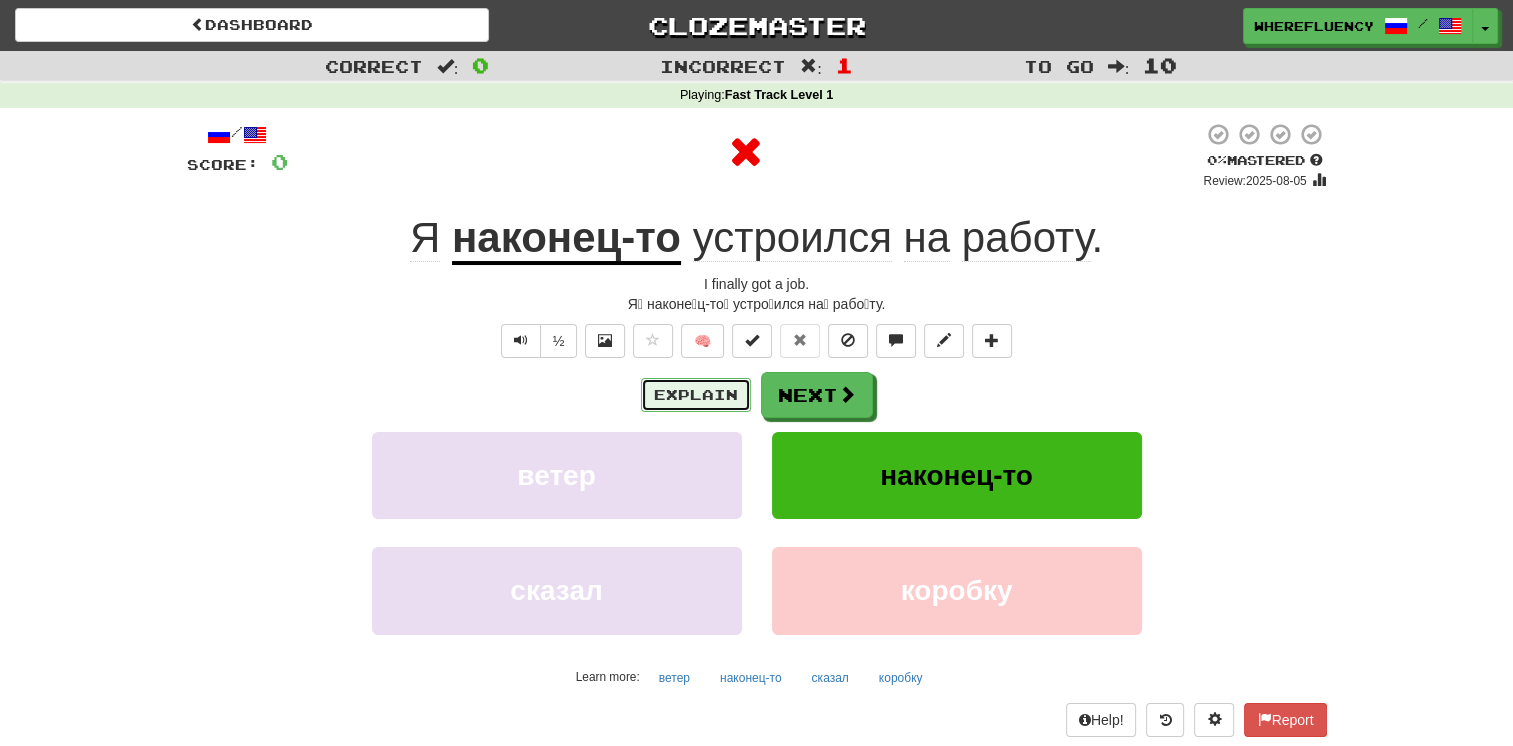 click on "Explain" at bounding box center (696, 395) 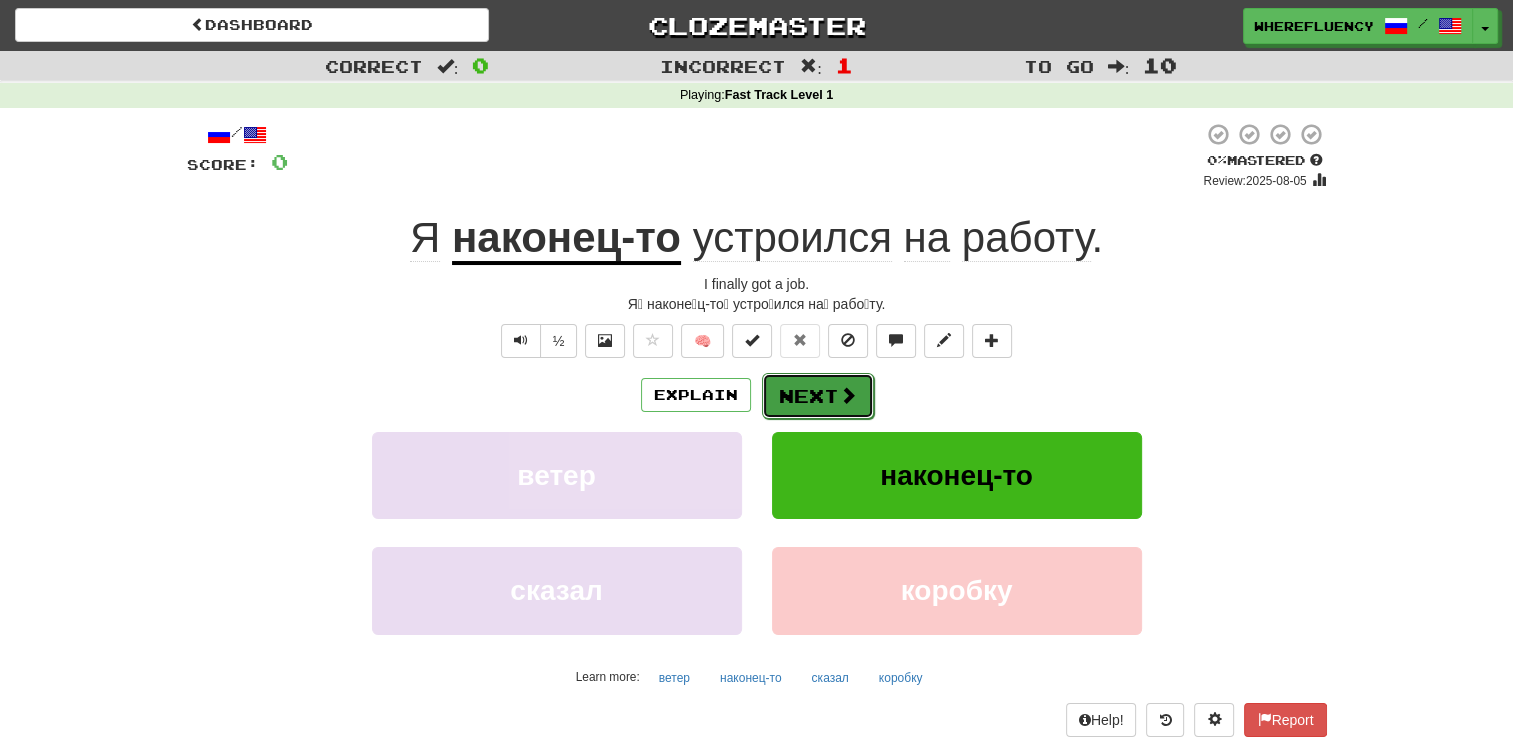click on "Next" at bounding box center [818, 396] 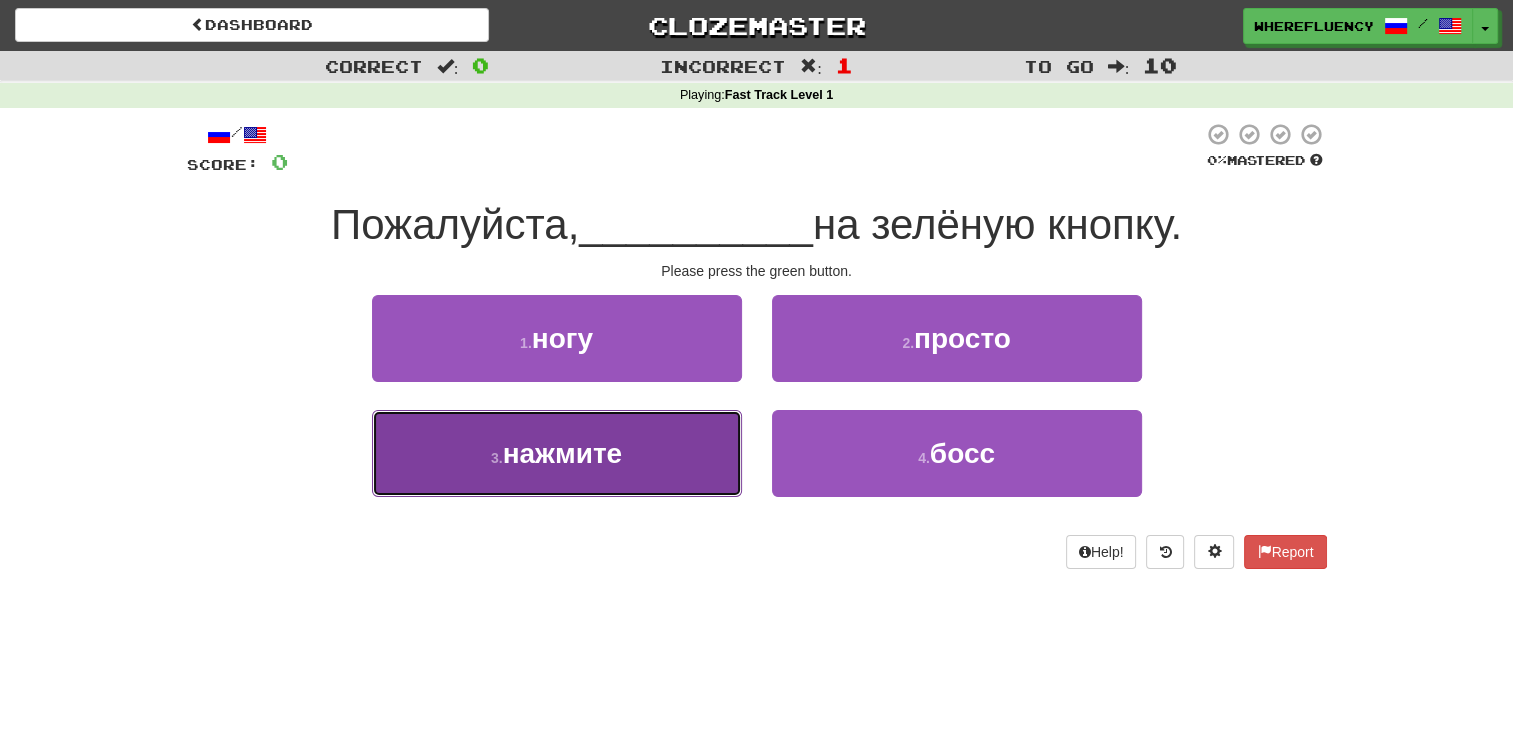 click on "3 .  нажмите" at bounding box center [557, 453] 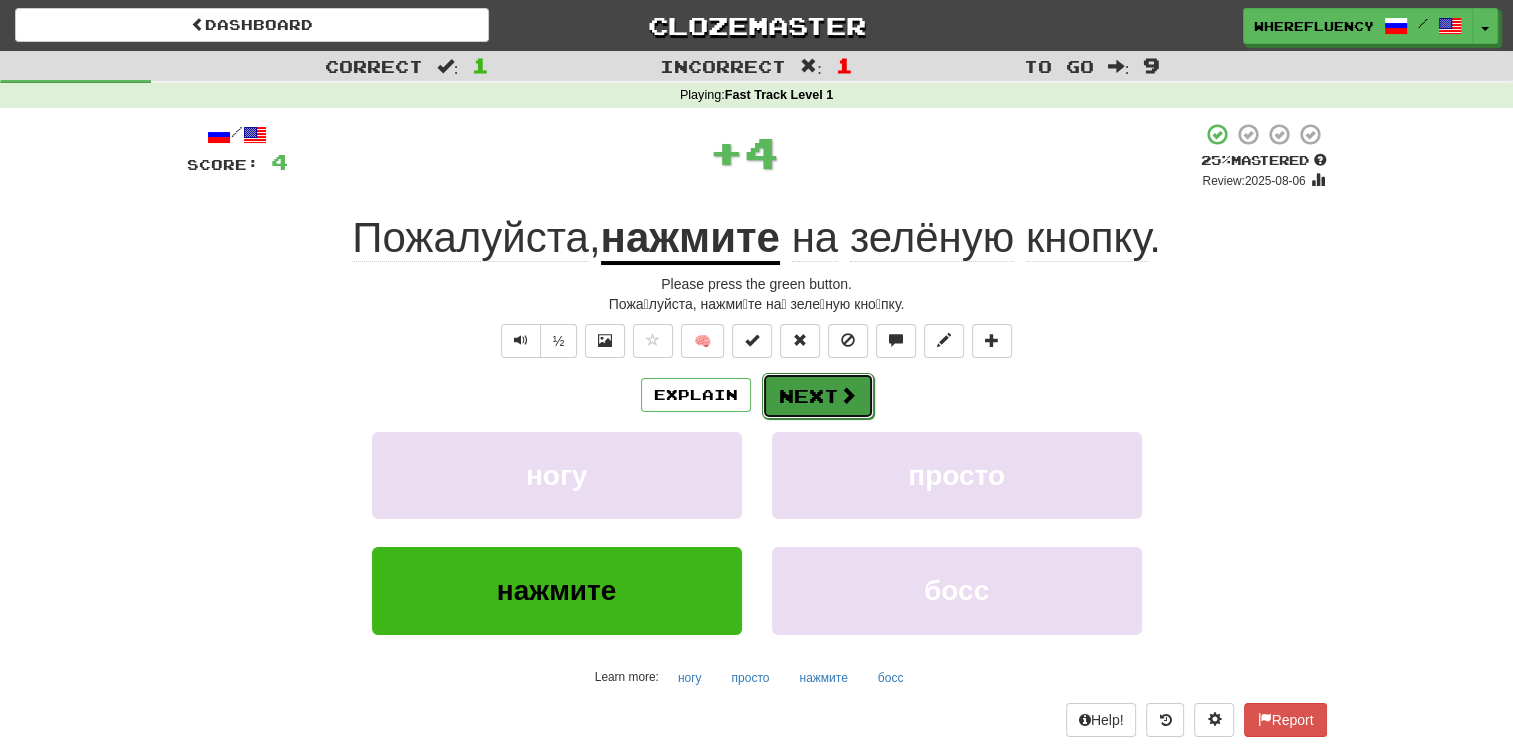 click on "Next" at bounding box center (818, 396) 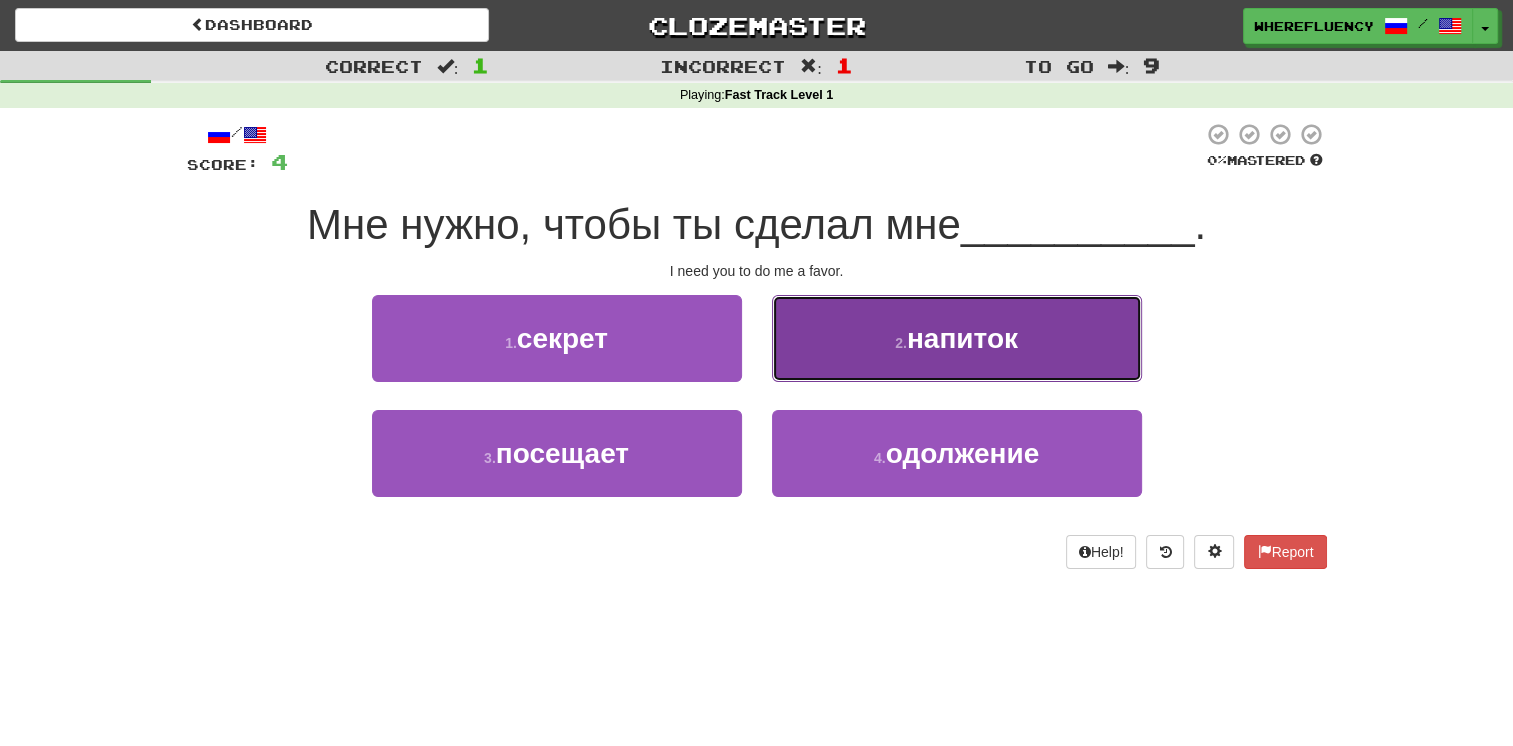 click on "2 .  напиток" at bounding box center [957, 338] 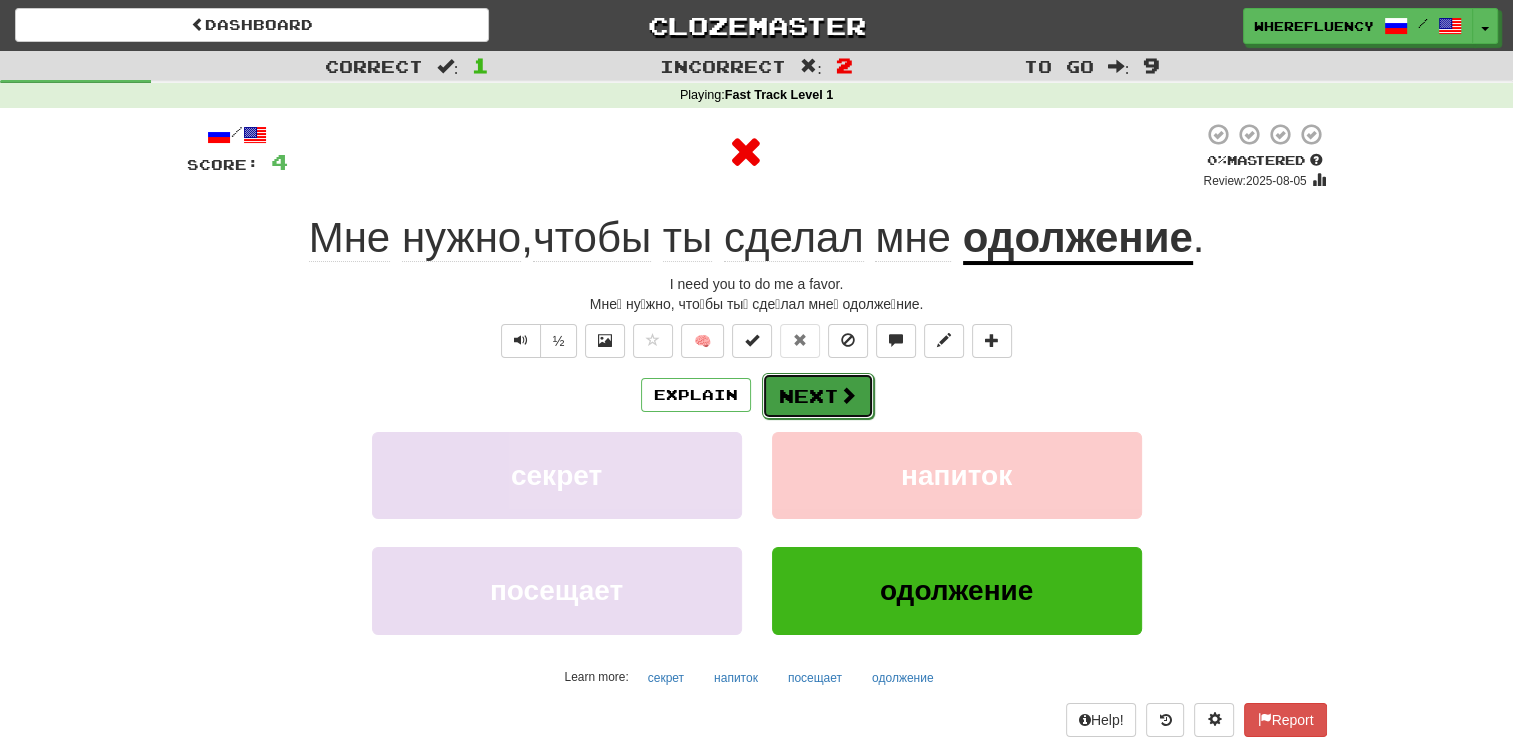 click on "Next" at bounding box center (818, 396) 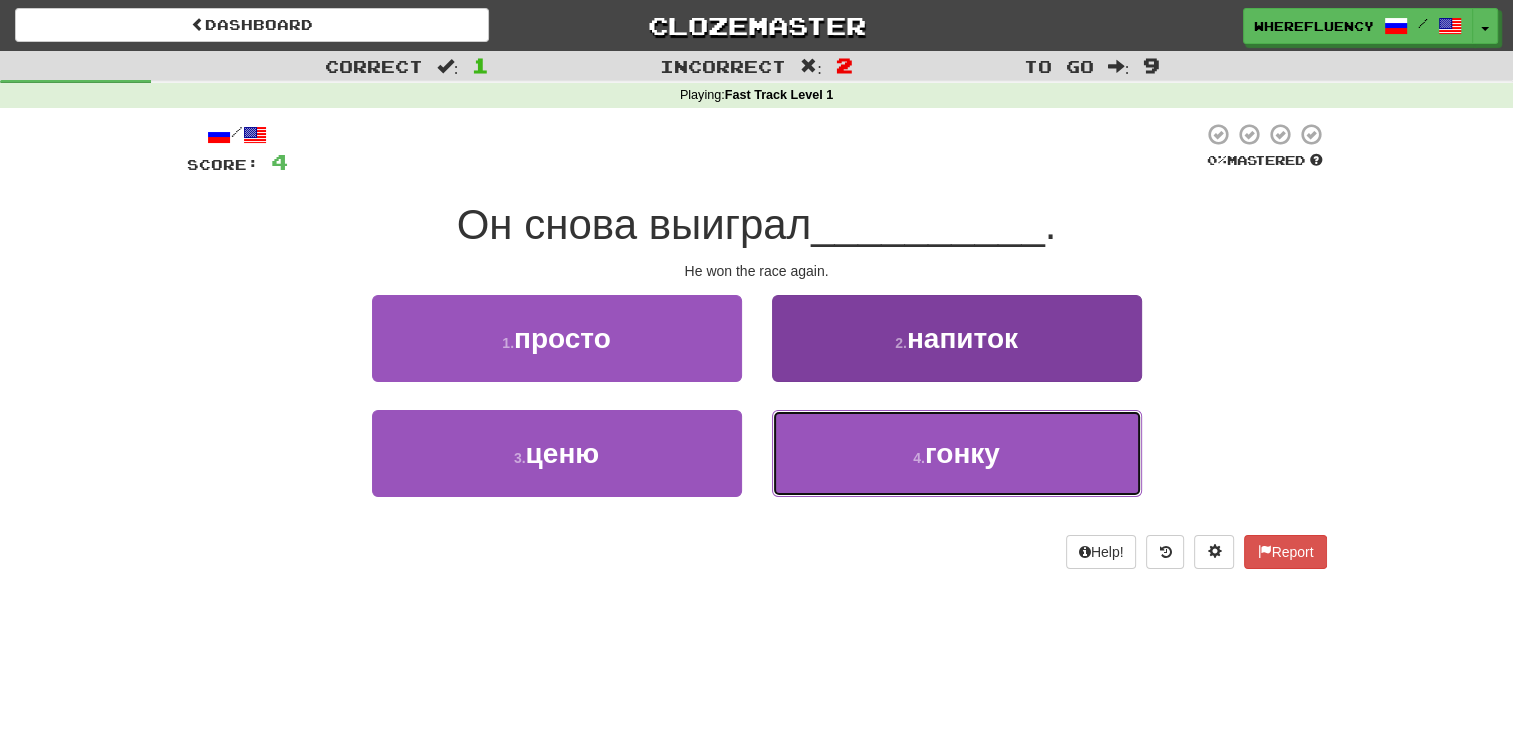 click on "4 .  гонку" at bounding box center (957, 453) 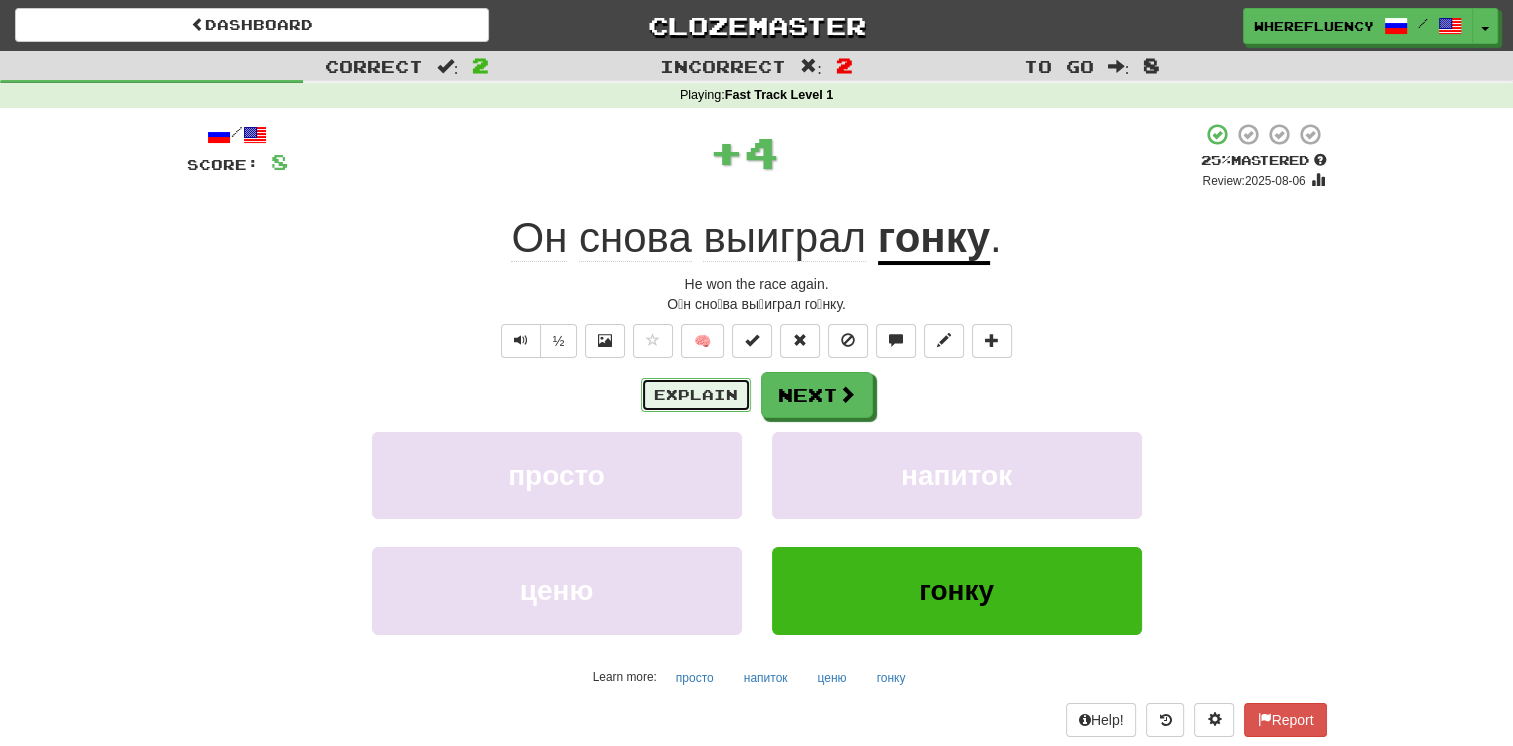 click on "Explain" at bounding box center (696, 395) 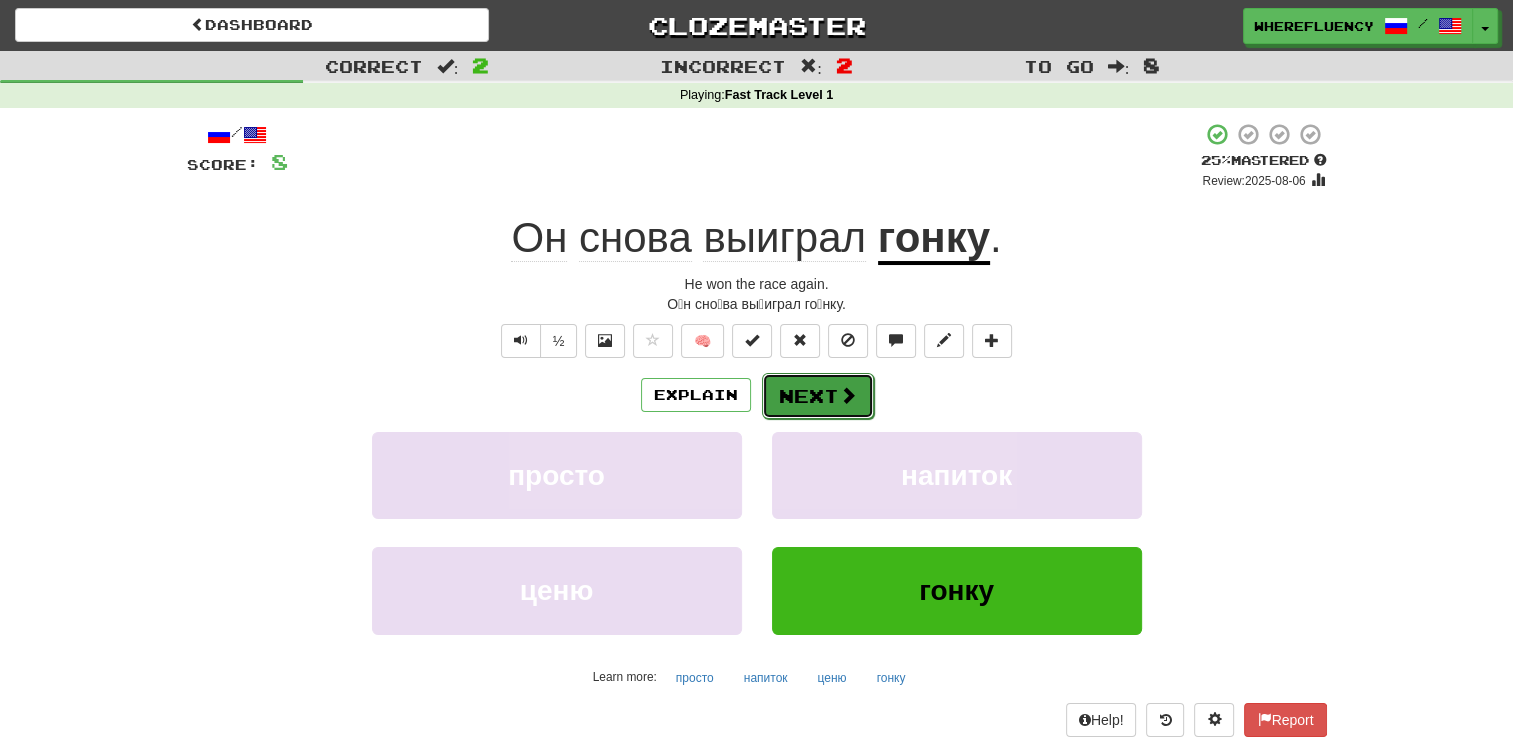 click on "Next" at bounding box center [818, 396] 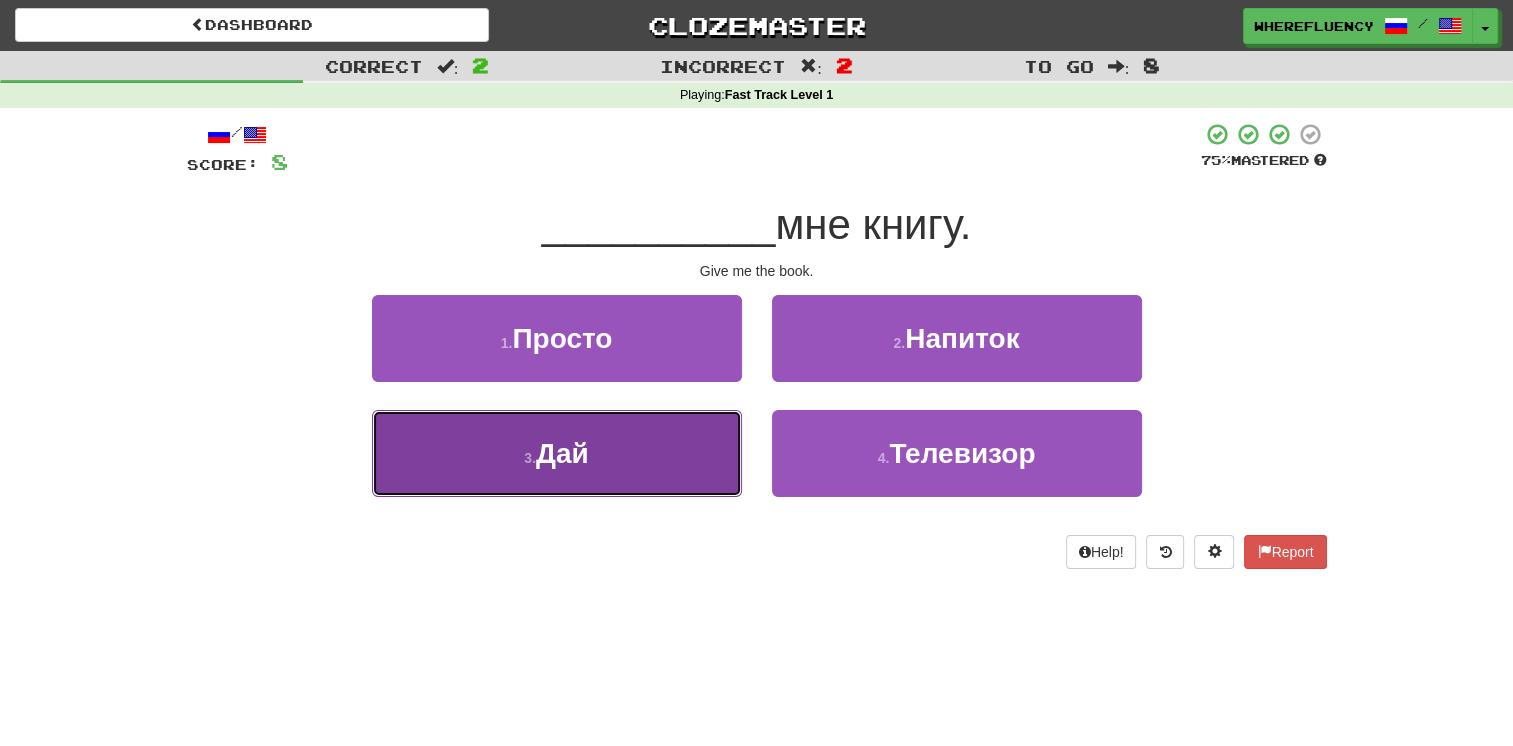 click on "3 .  Дай" at bounding box center (557, 453) 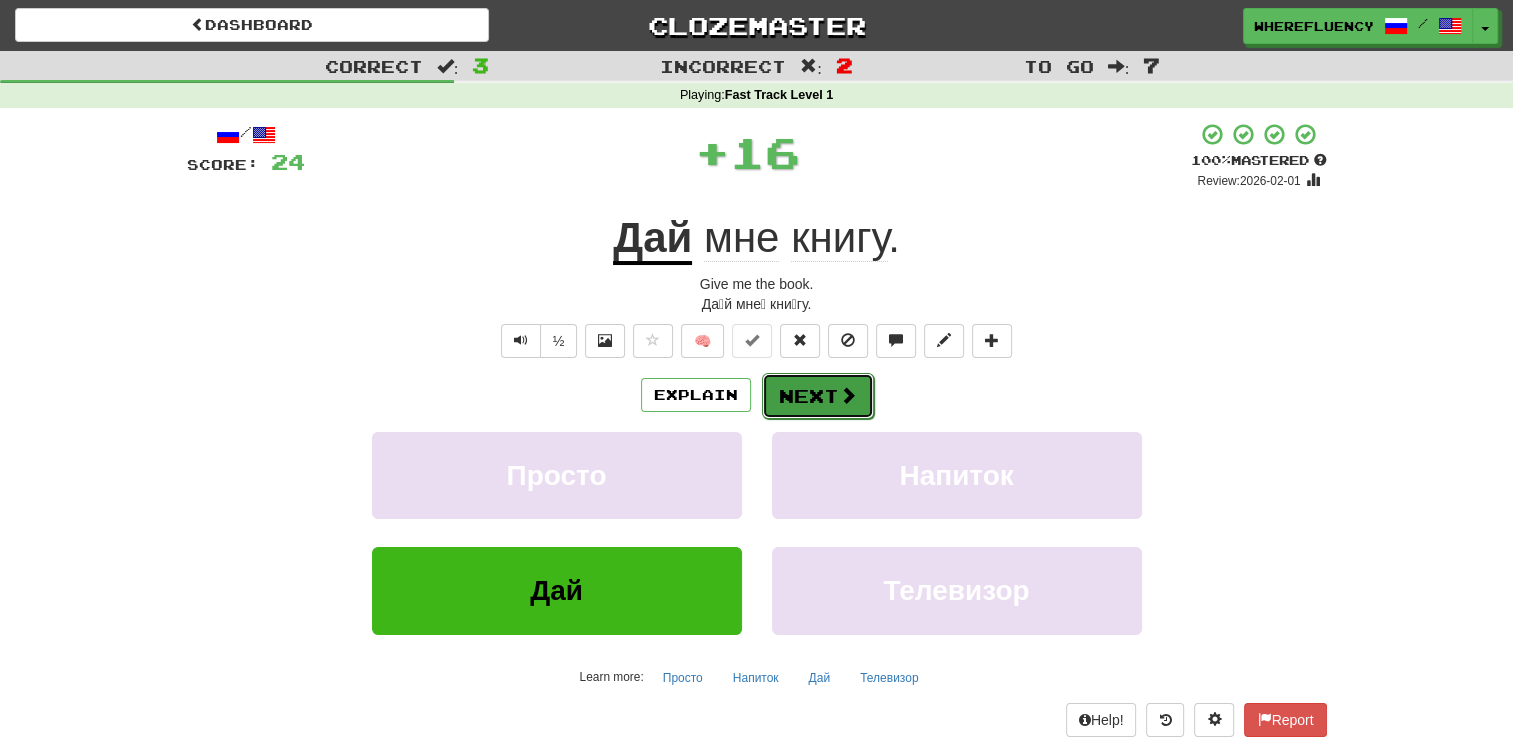 click on "Next" at bounding box center (818, 396) 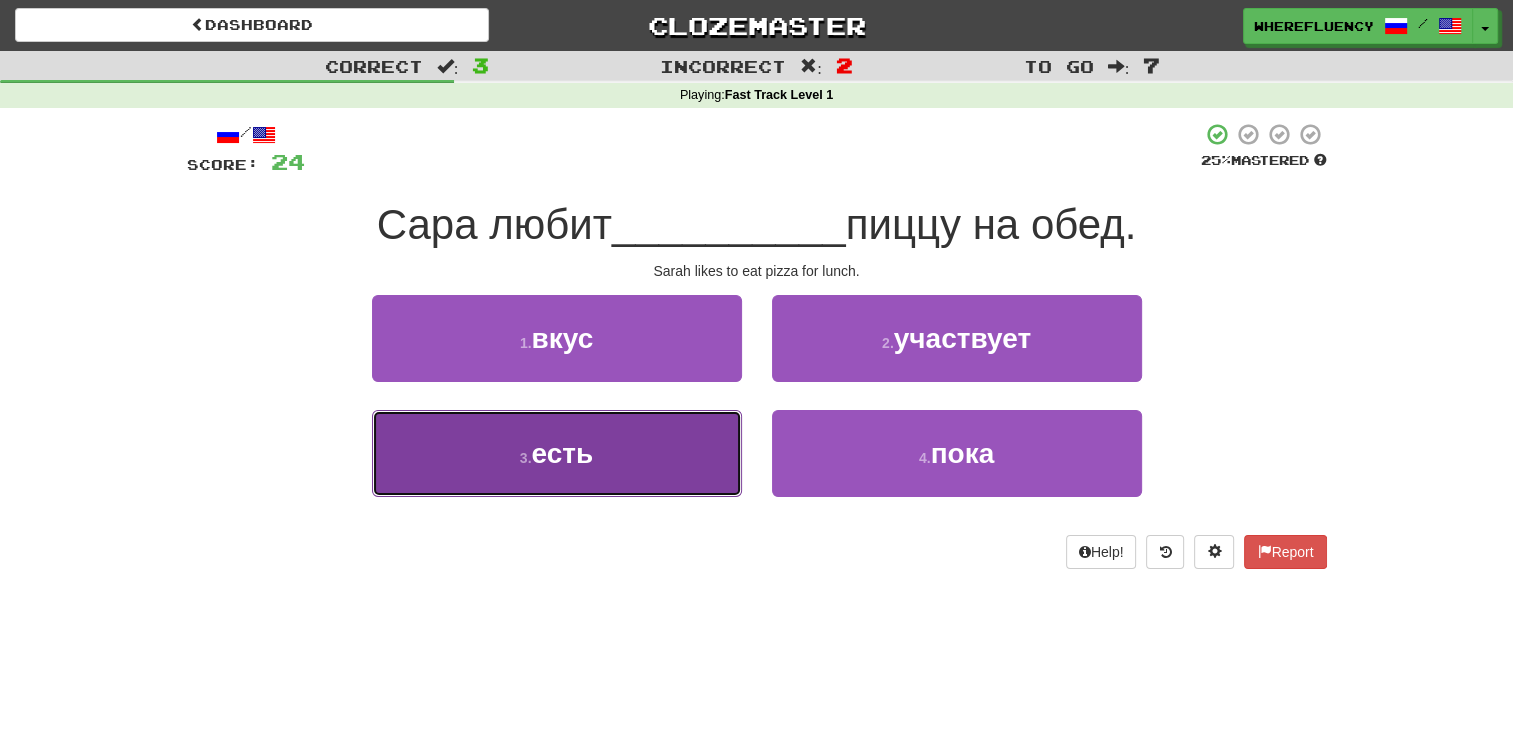 click on "3 .  есть" at bounding box center [557, 453] 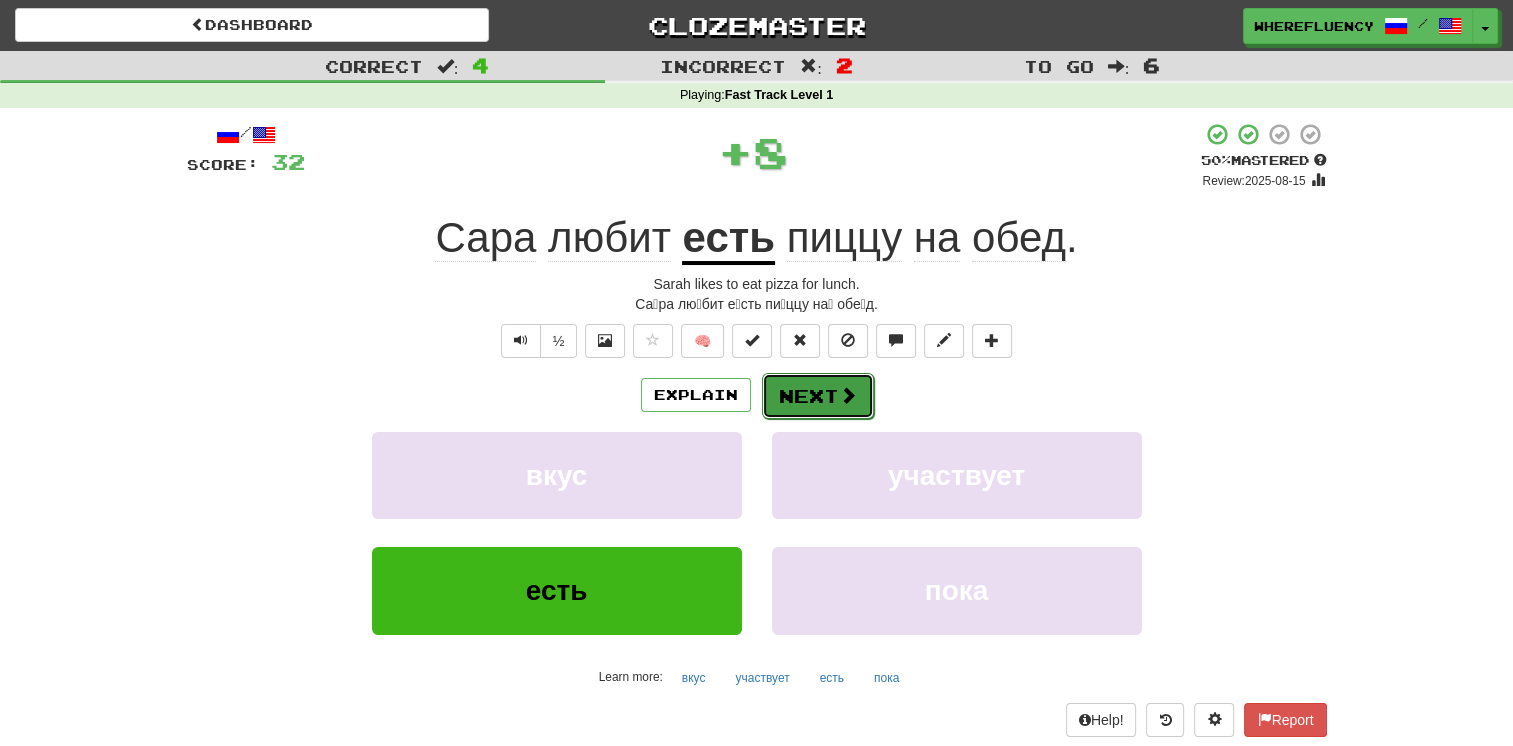 click on "Next" at bounding box center (818, 396) 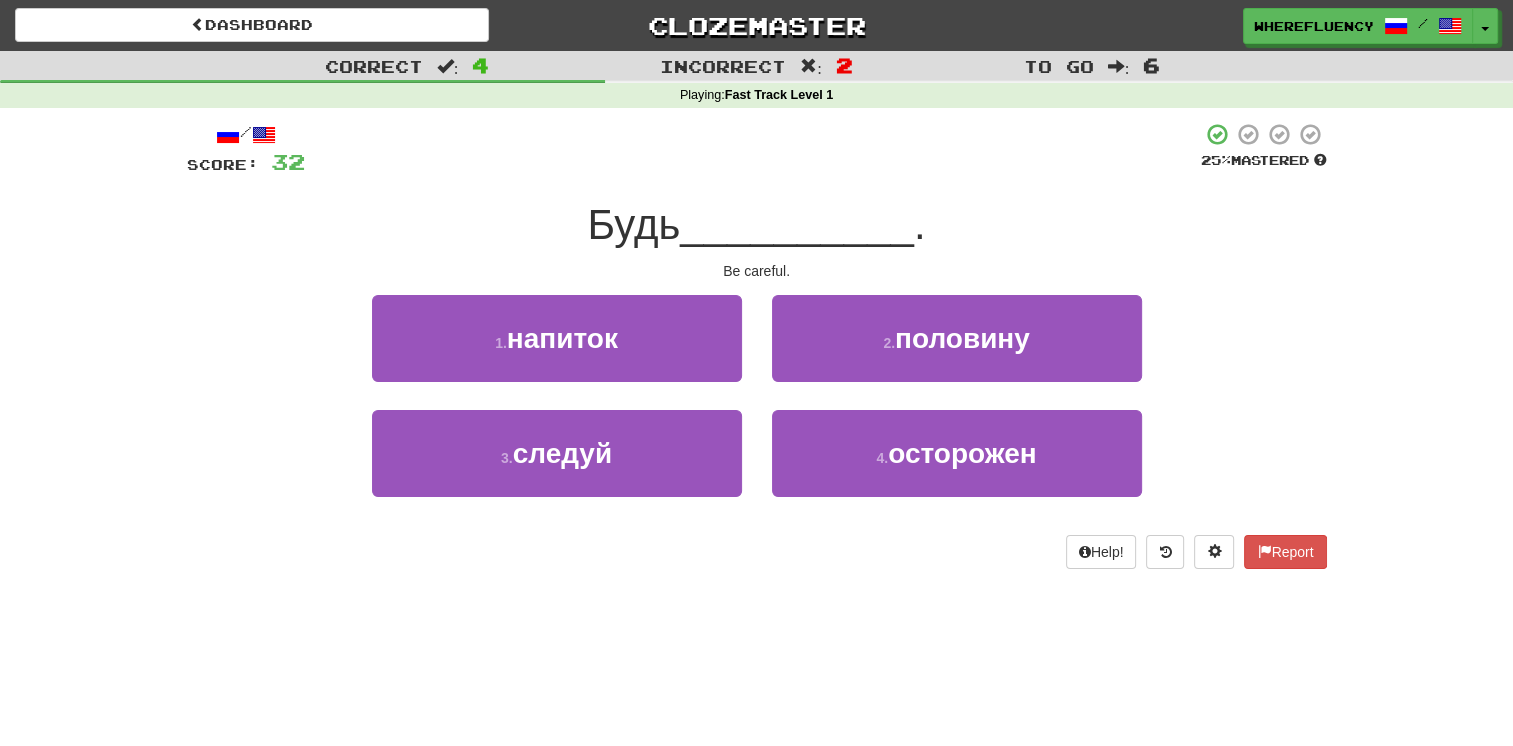 click on "3 .  следуй" at bounding box center (557, 467) 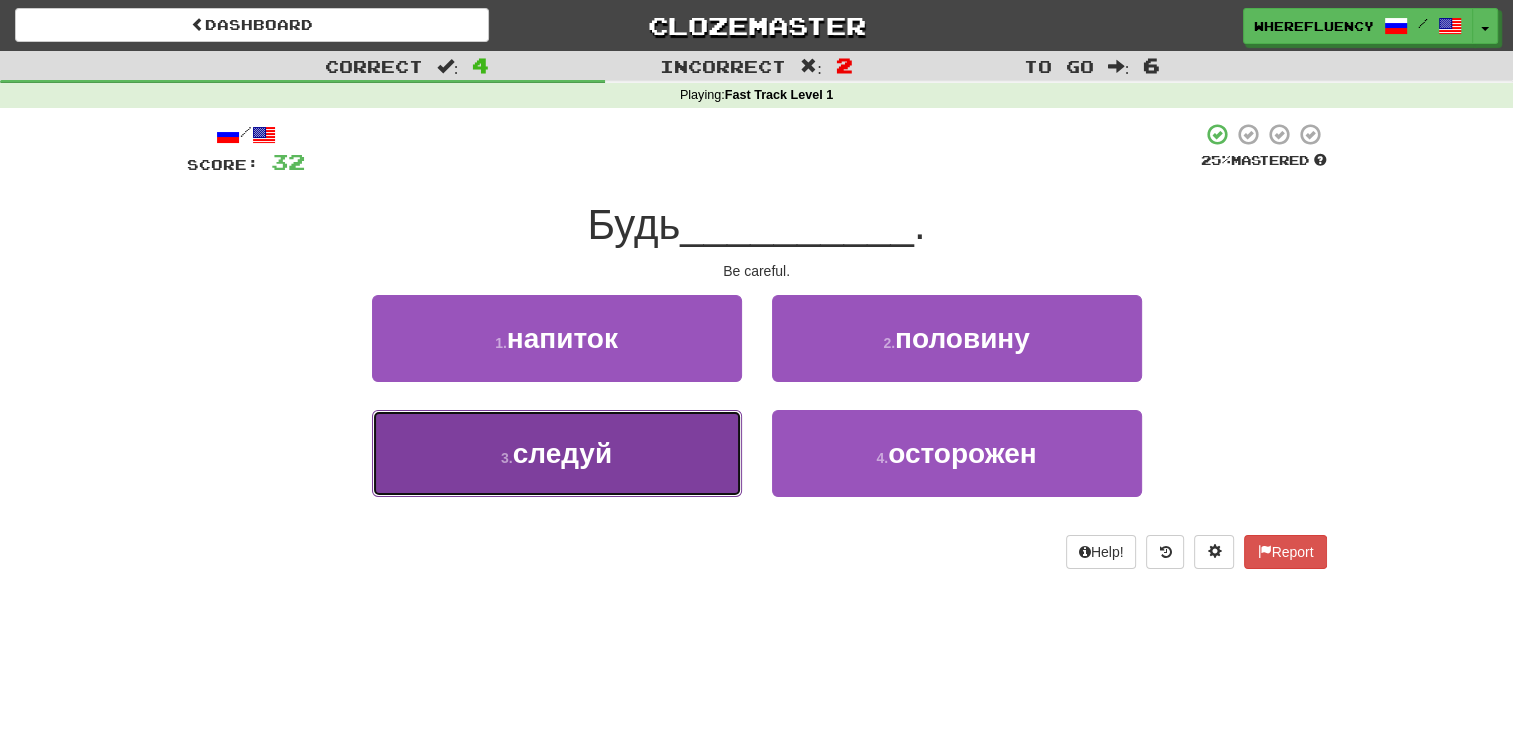 click on "3 .  следуй" at bounding box center [557, 453] 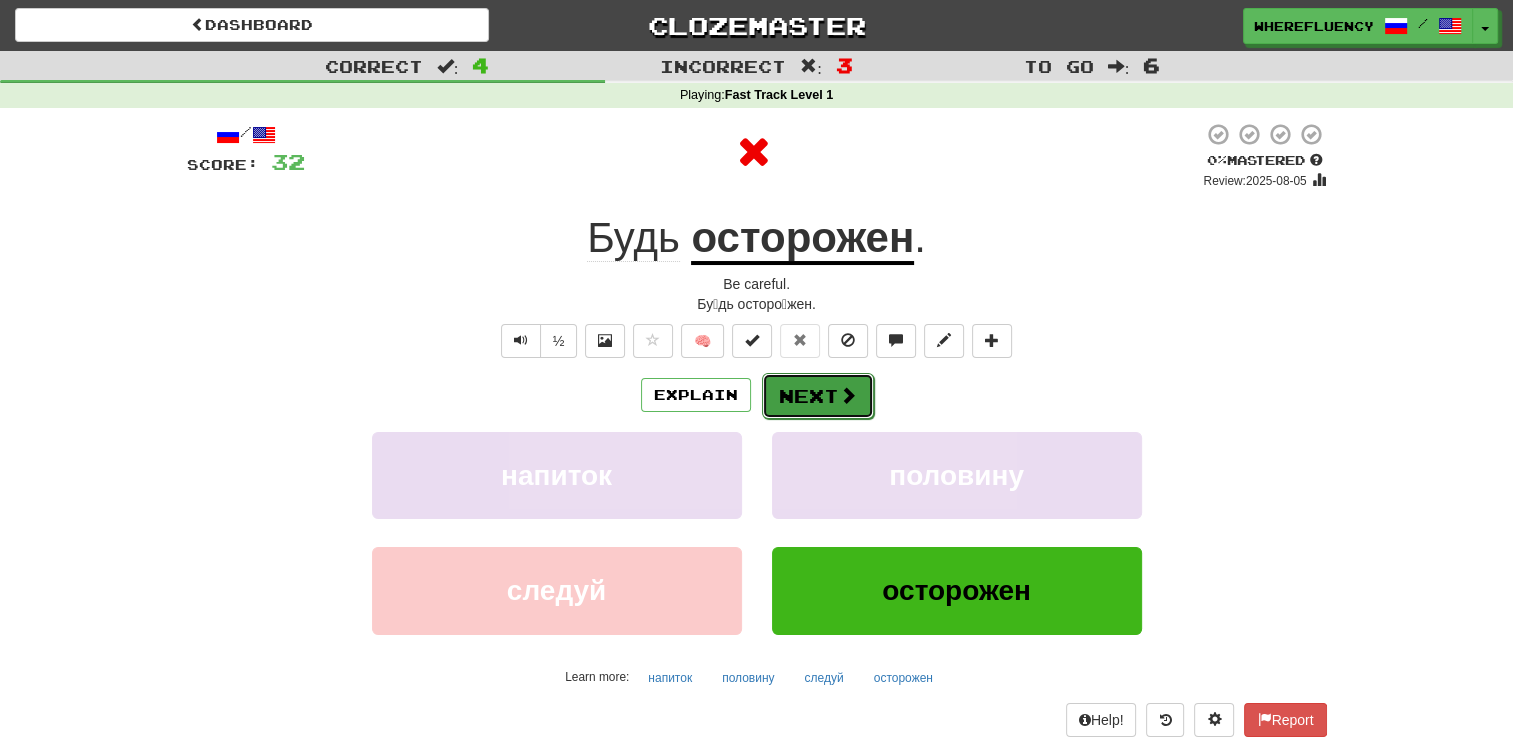 click on "Next" at bounding box center (818, 396) 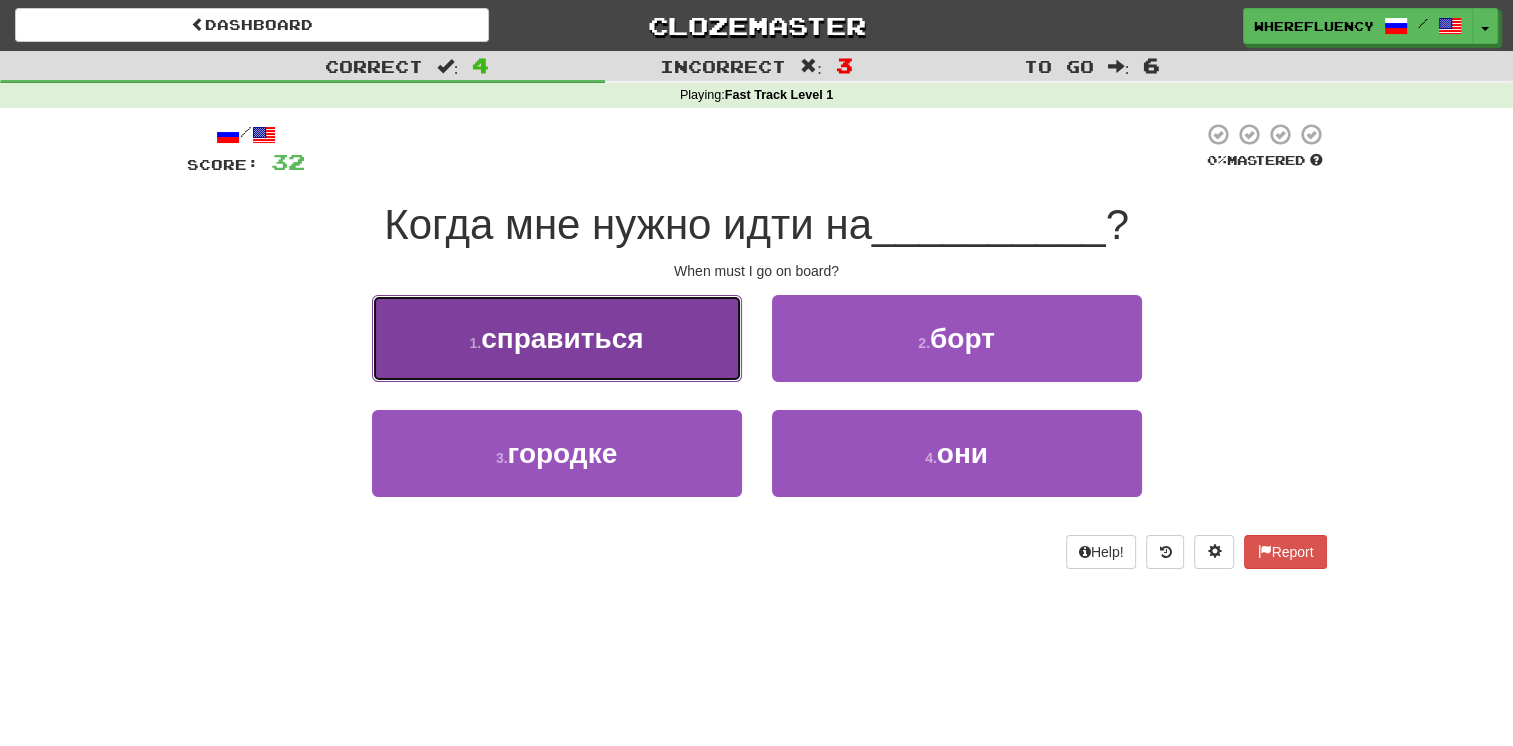 click on "1 .  справиться" at bounding box center (557, 338) 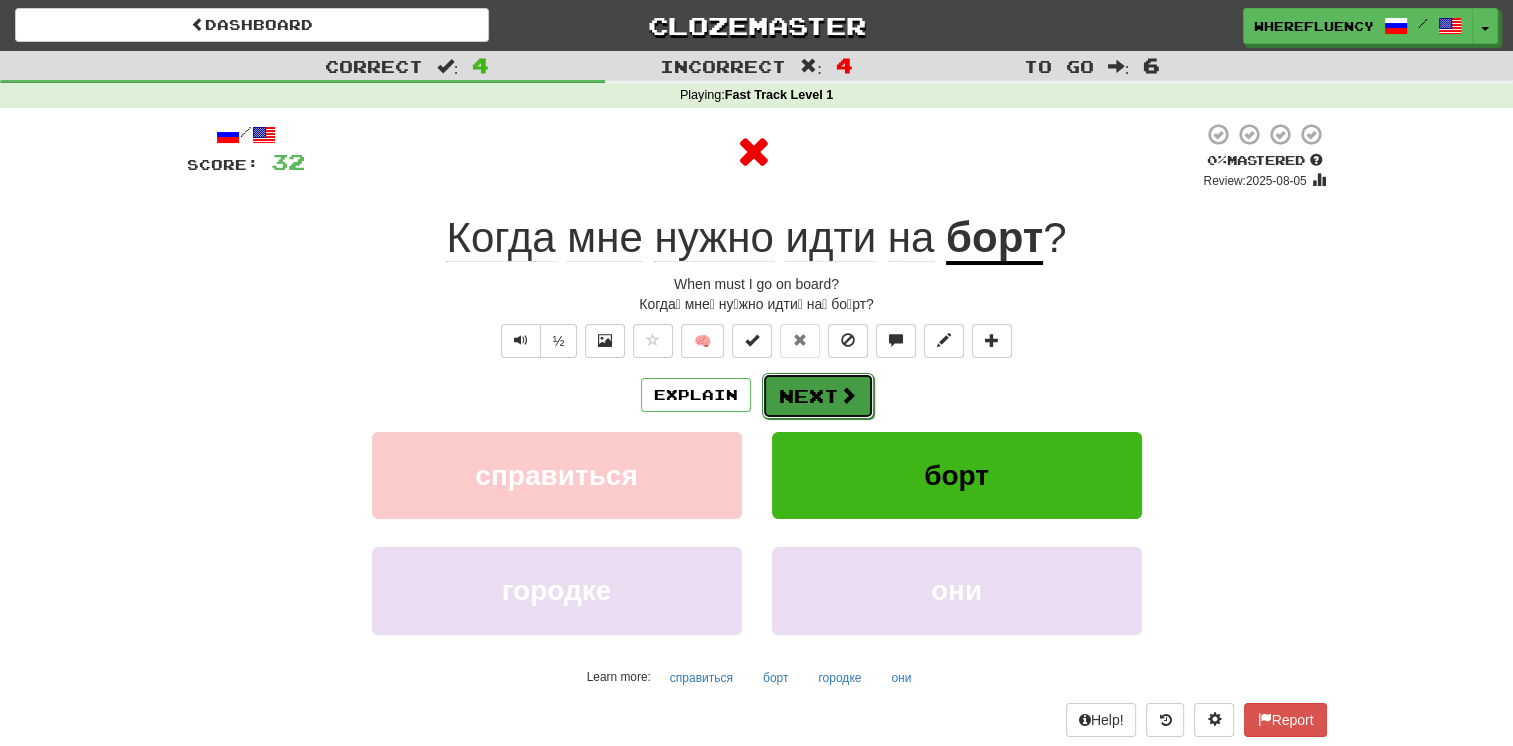 click on "Next" at bounding box center (818, 396) 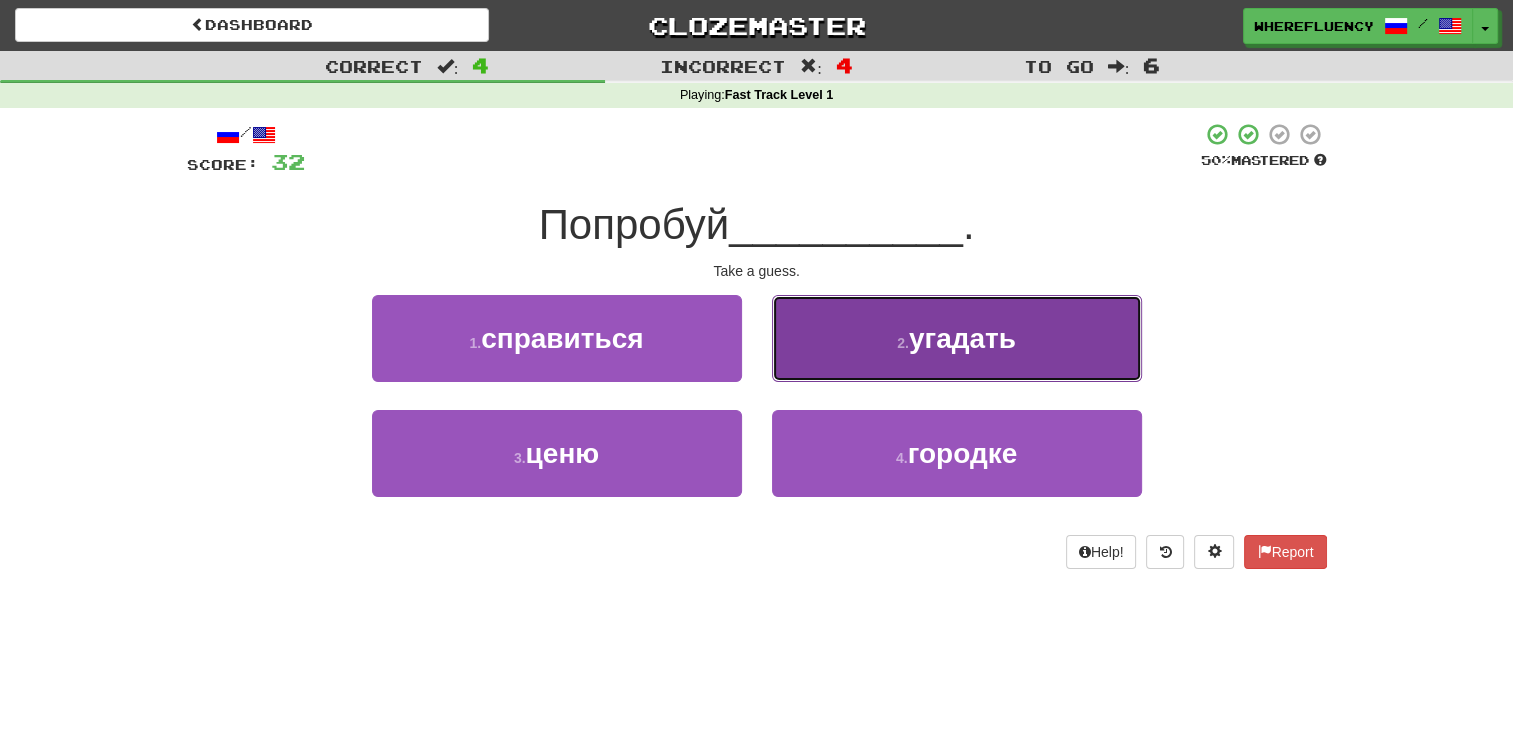 click on "2 .  угадать" at bounding box center [957, 338] 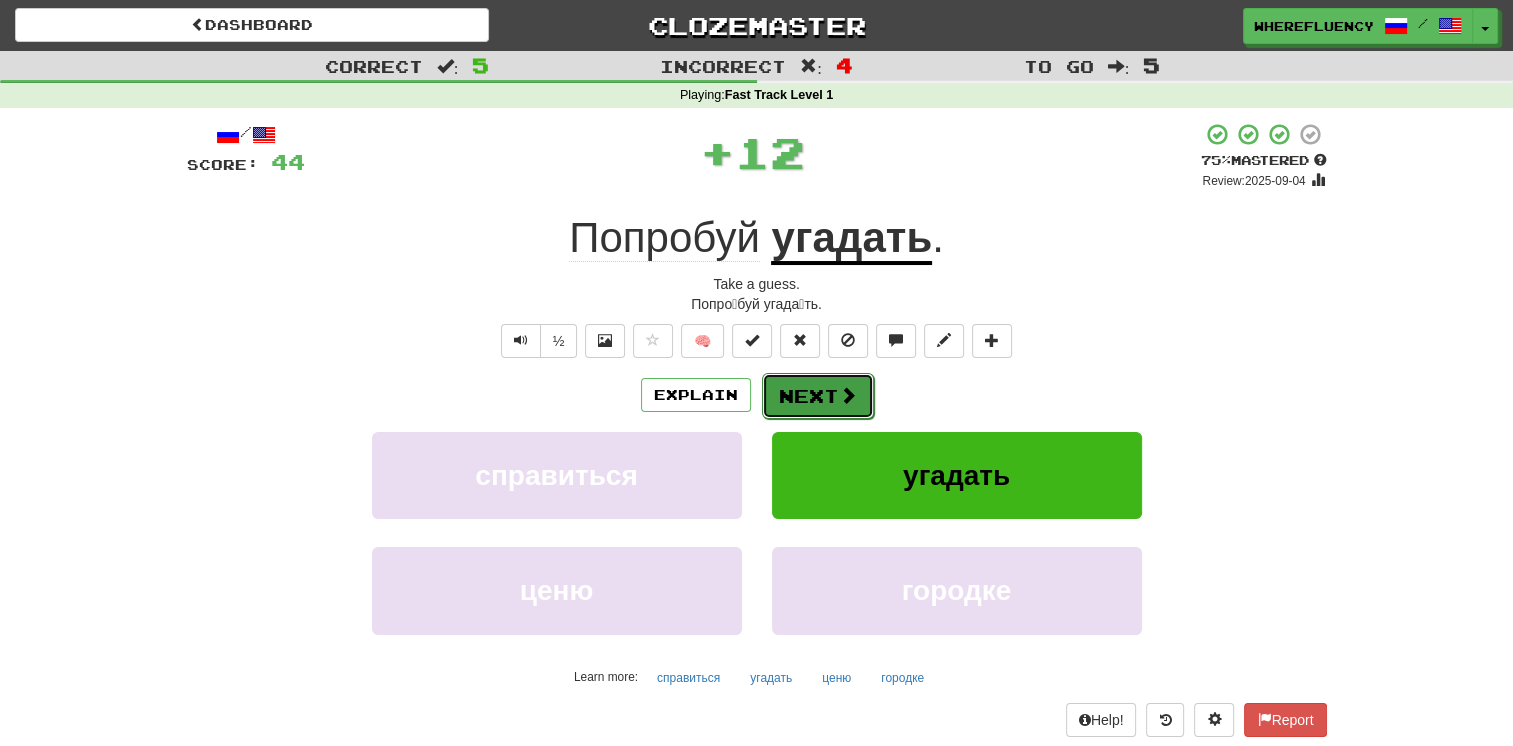 click on "Next" at bounding box center (818, 396) 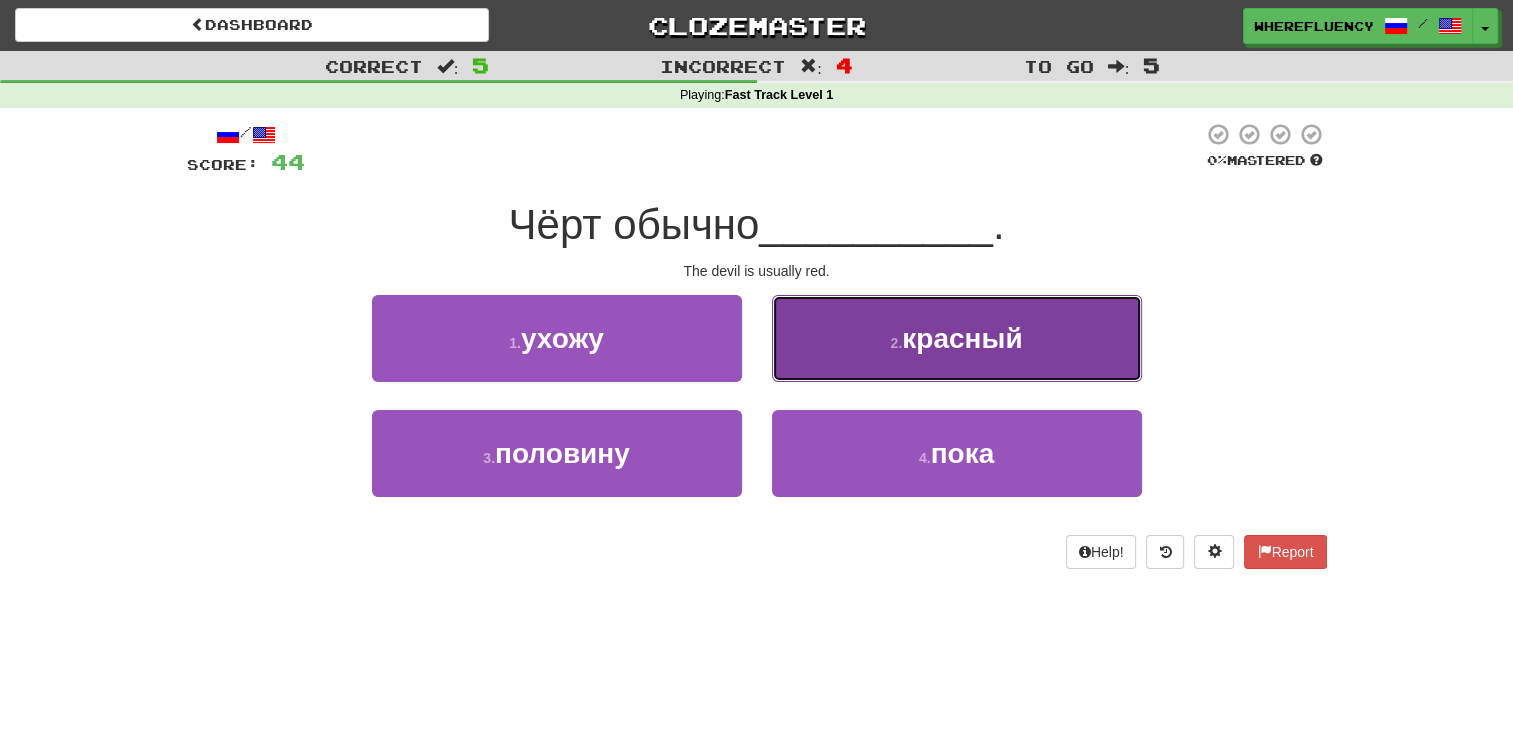 click on "2 .  красный" at bounding box center (957, 338) 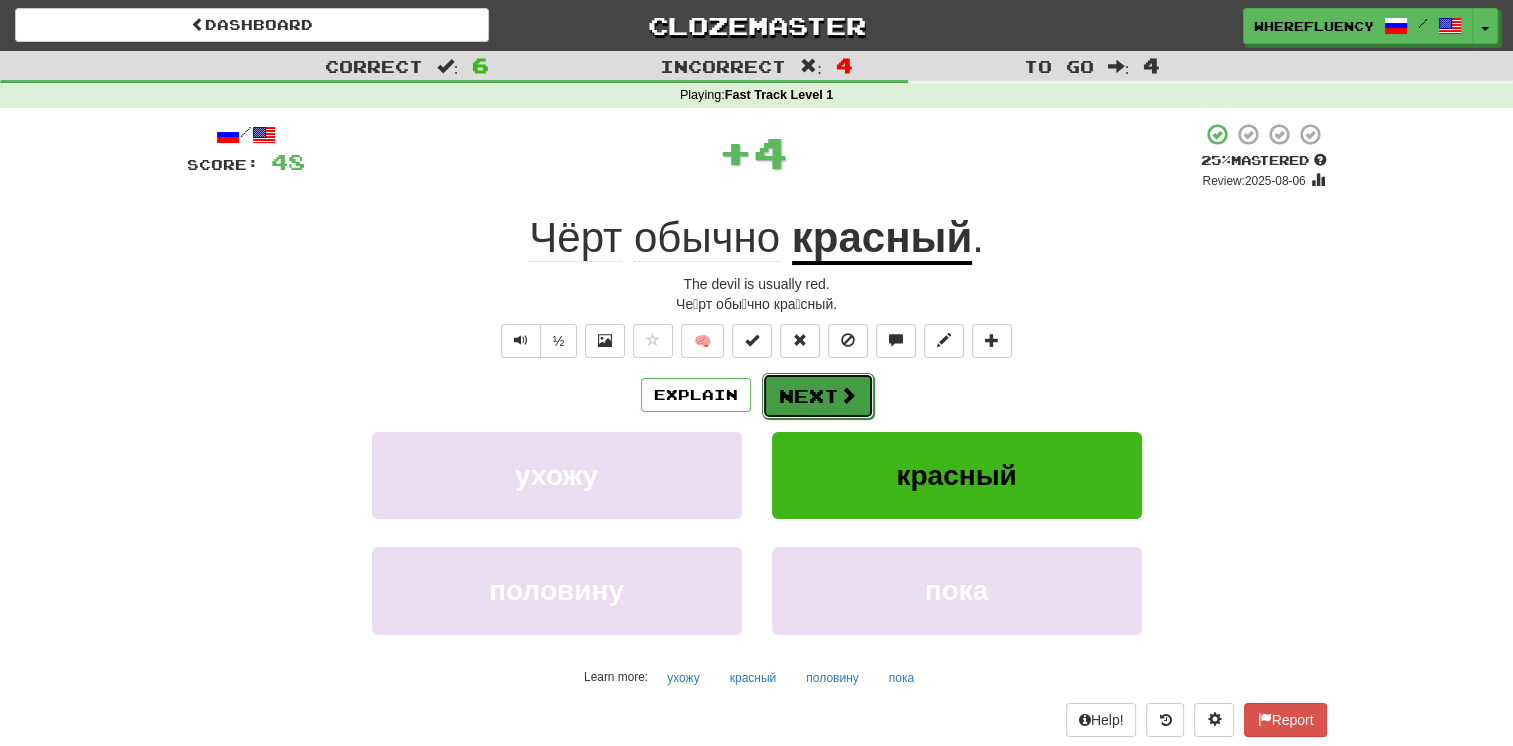 click on "Next" at bounding box center [818, 396] 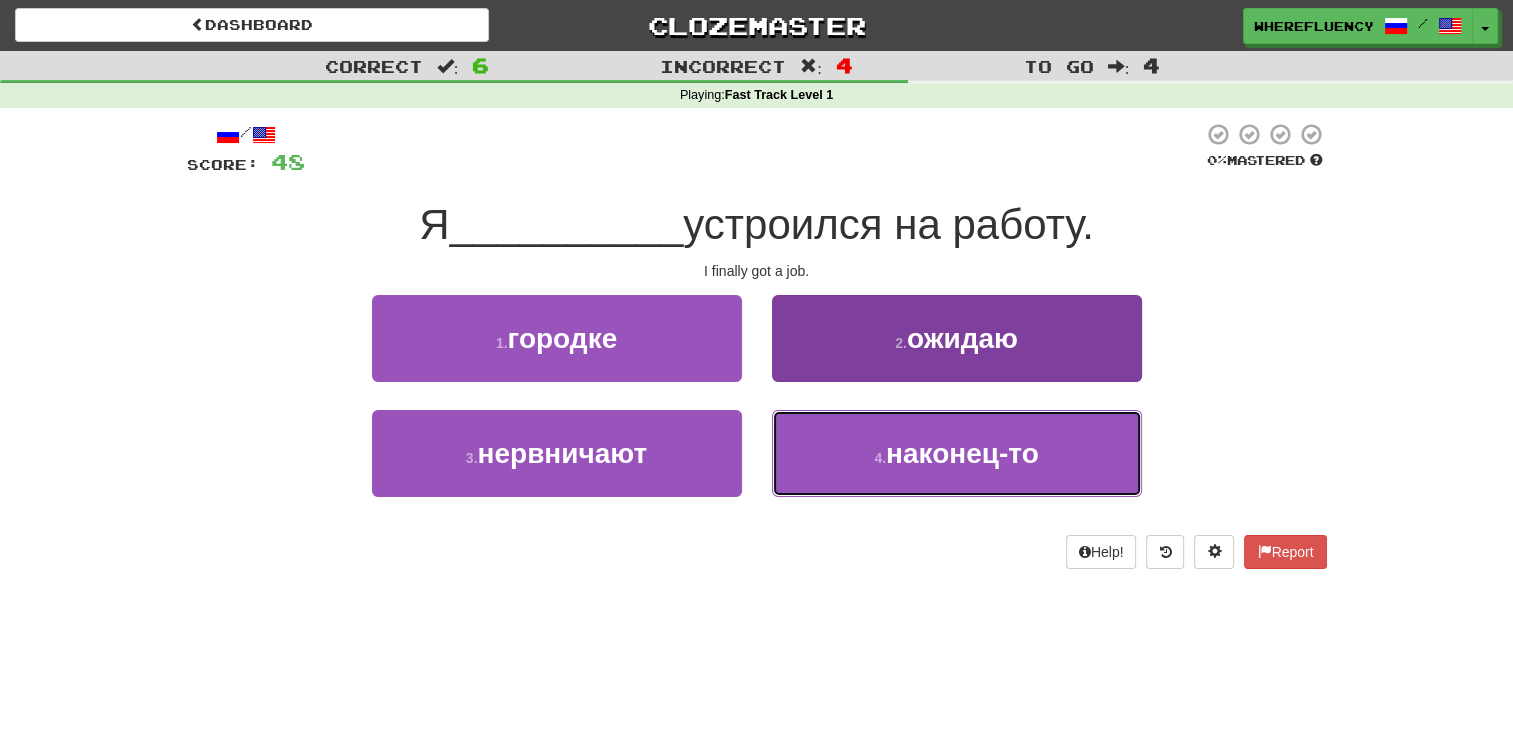 click on "наконец-то" at bounding box center [962, 453] 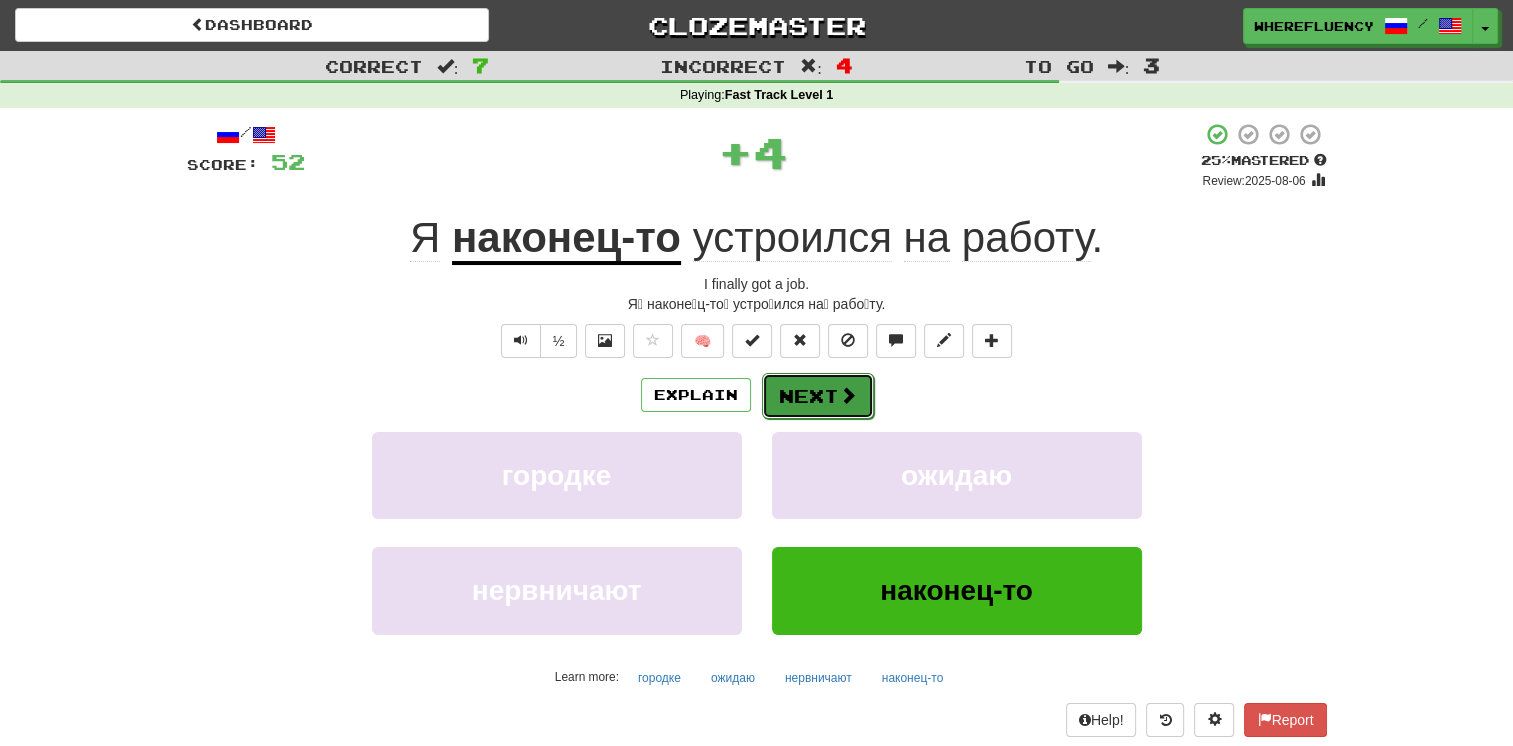 click on "Next" at bounding box center [818, 396] 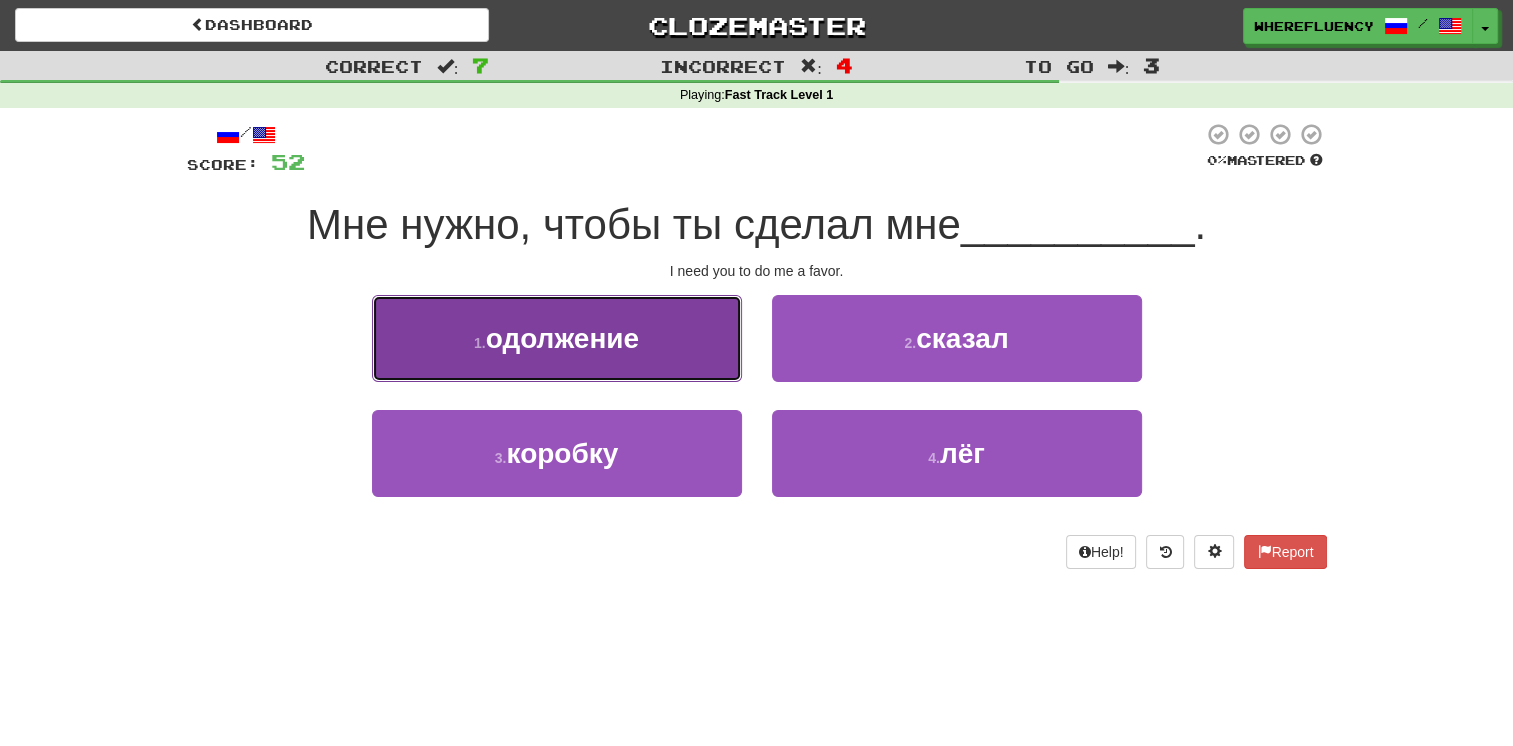 click on "1 .  одолжение" at bounding box center [557, 338] 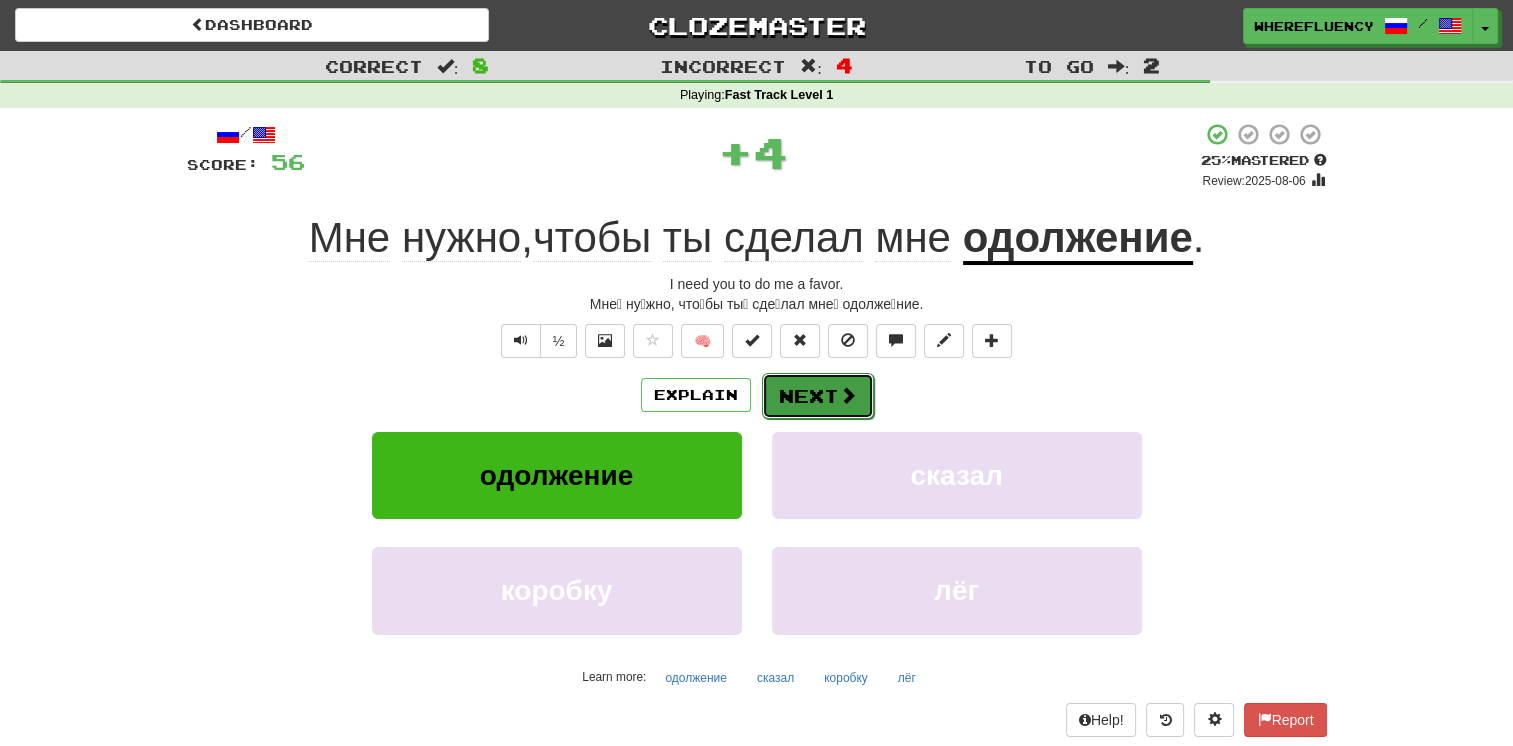 click on "Next" at bounding box center [818, 396] 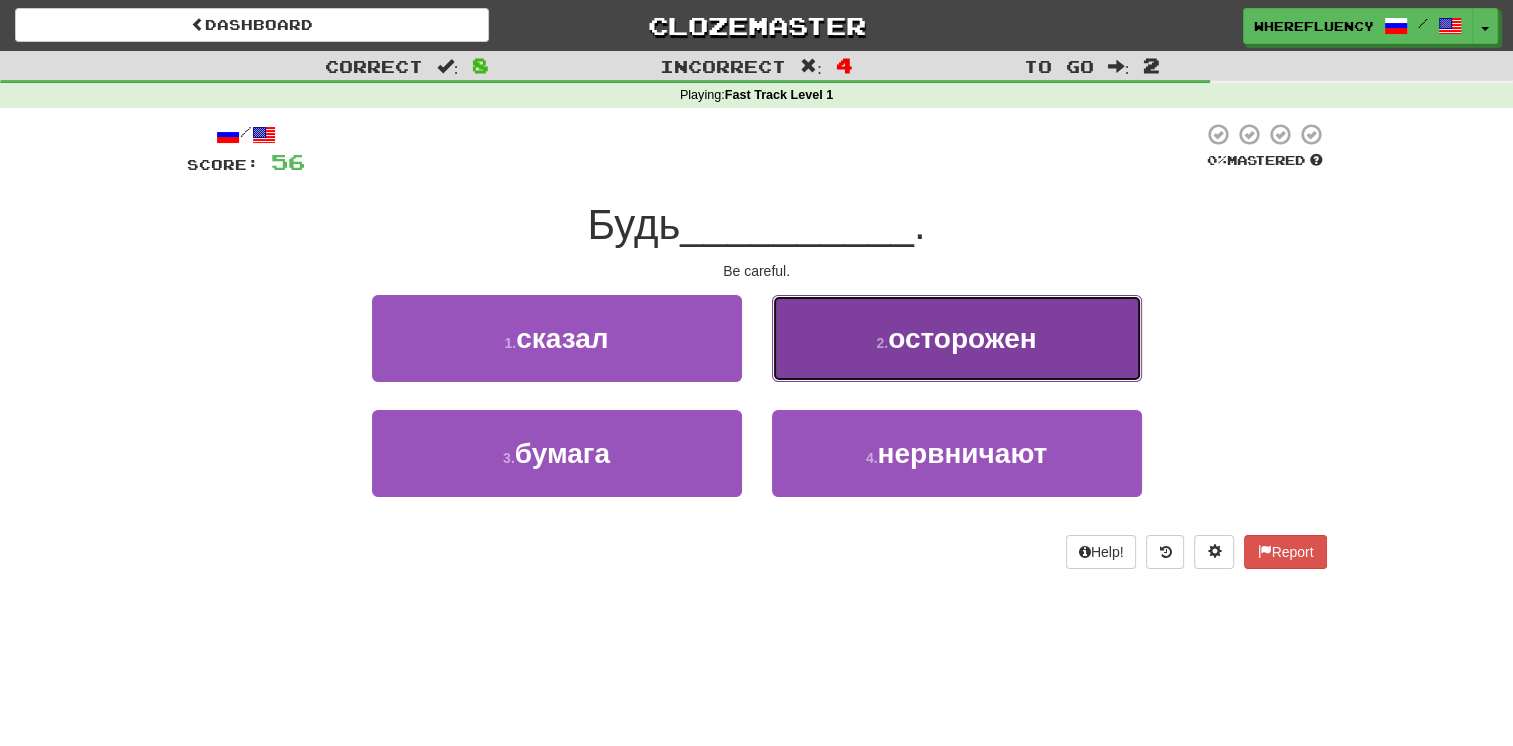 click on "2 .  осторожен" at bounding box center (957, 338) 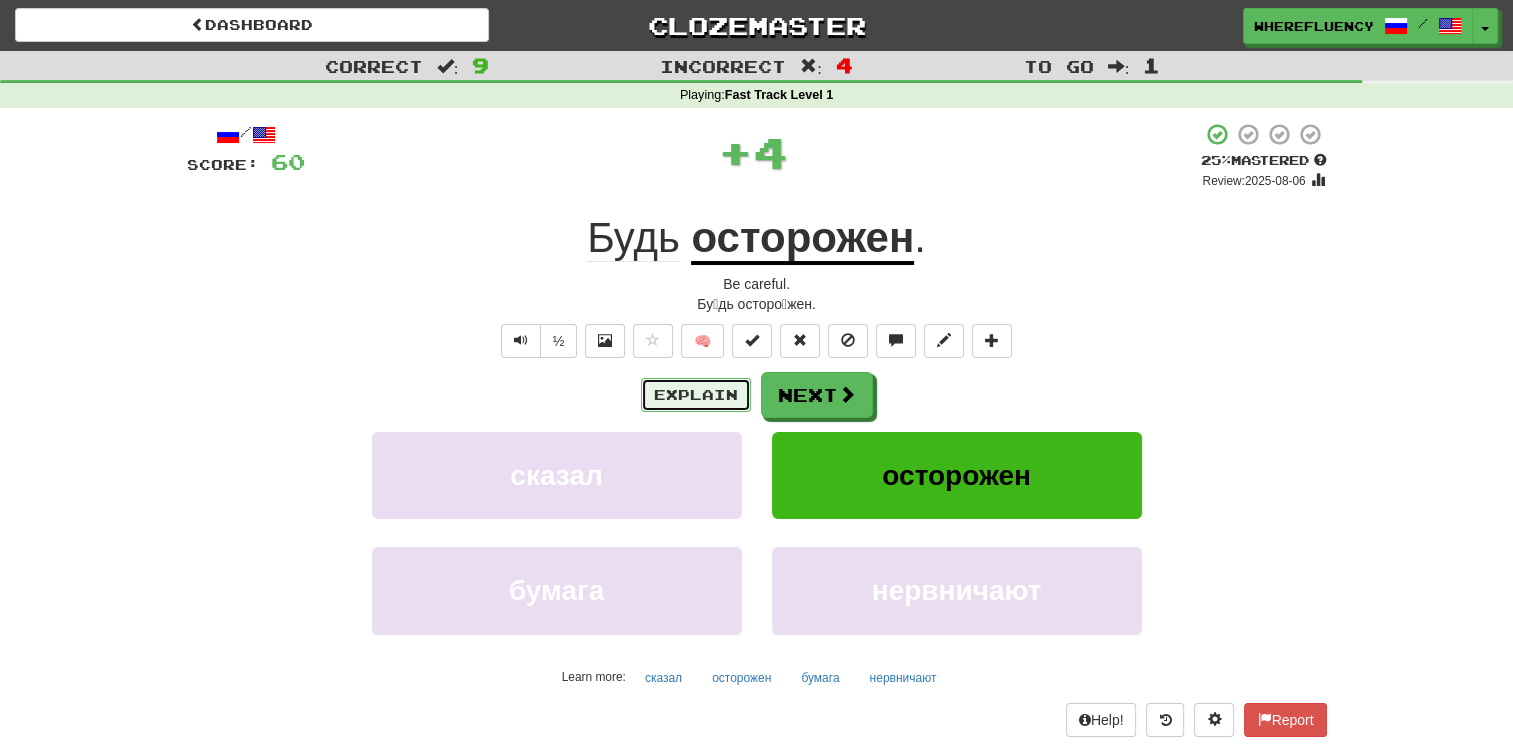 click on "Explain" at bounding box center [696, 395] 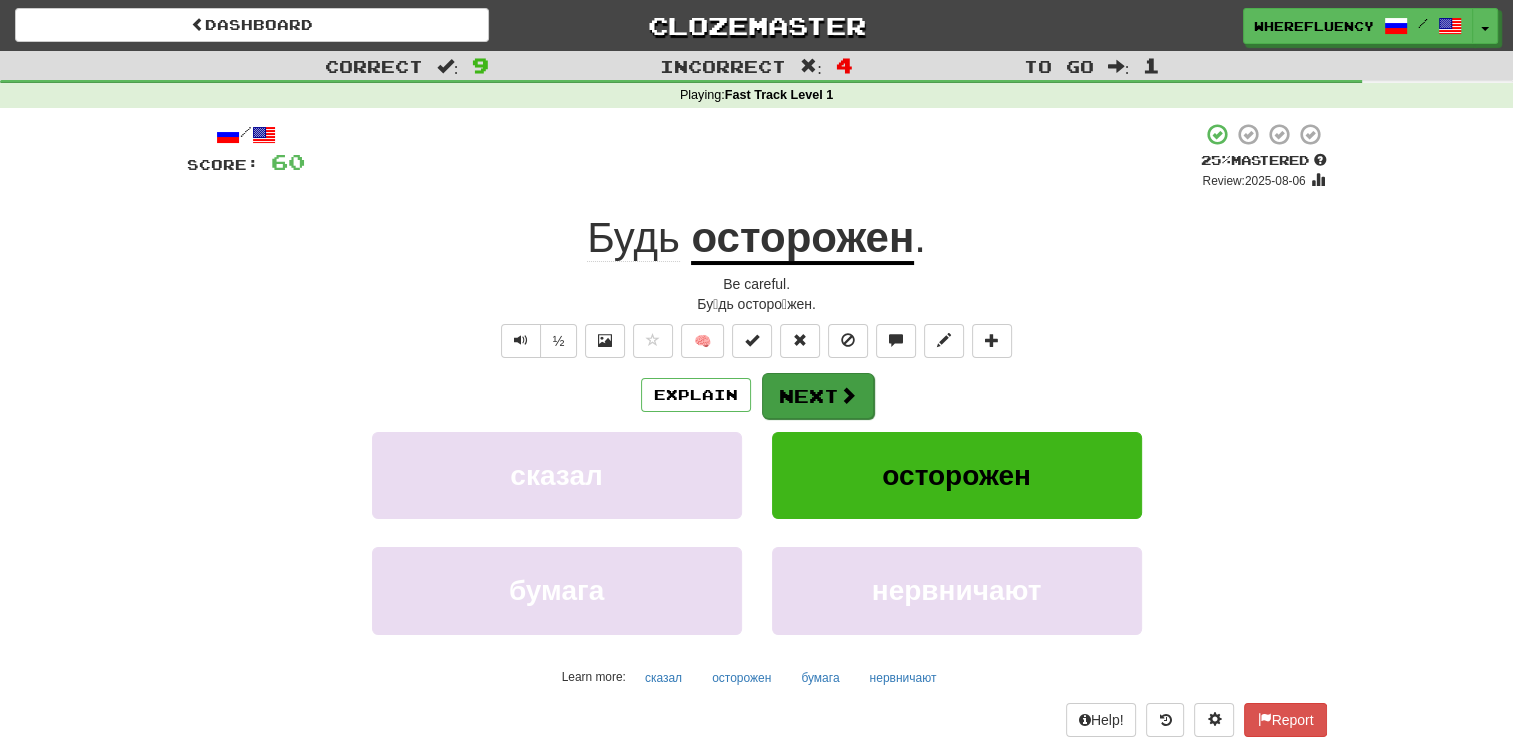 click on "Explain Next сказал осторожен бумага нервничают Learn more: сказал осторожен бумага нервничают" at bounding box center (757, 532) 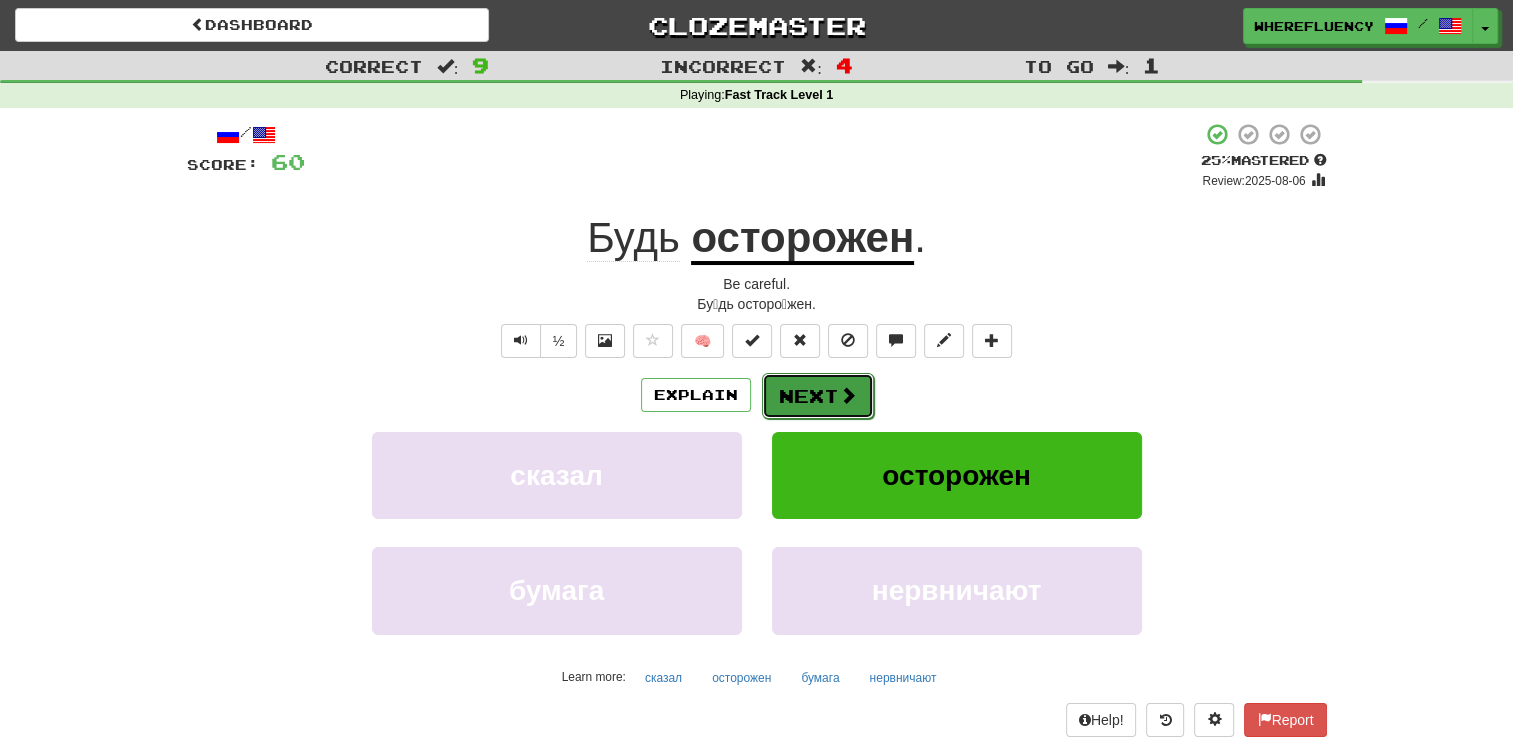 click on "Next" at bounding box center [818, 396] 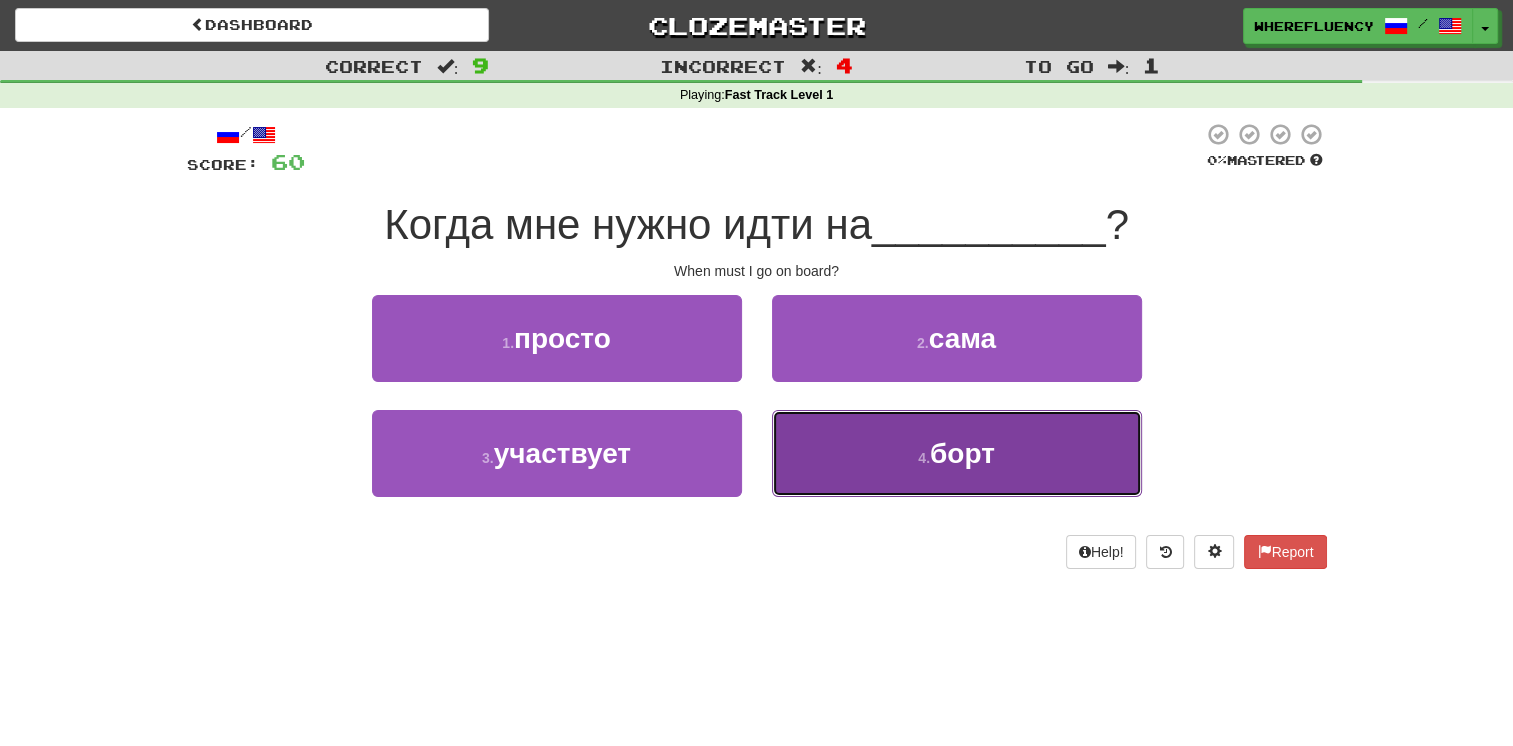 click on "4 .  борт" at bounding box center [957, 453] 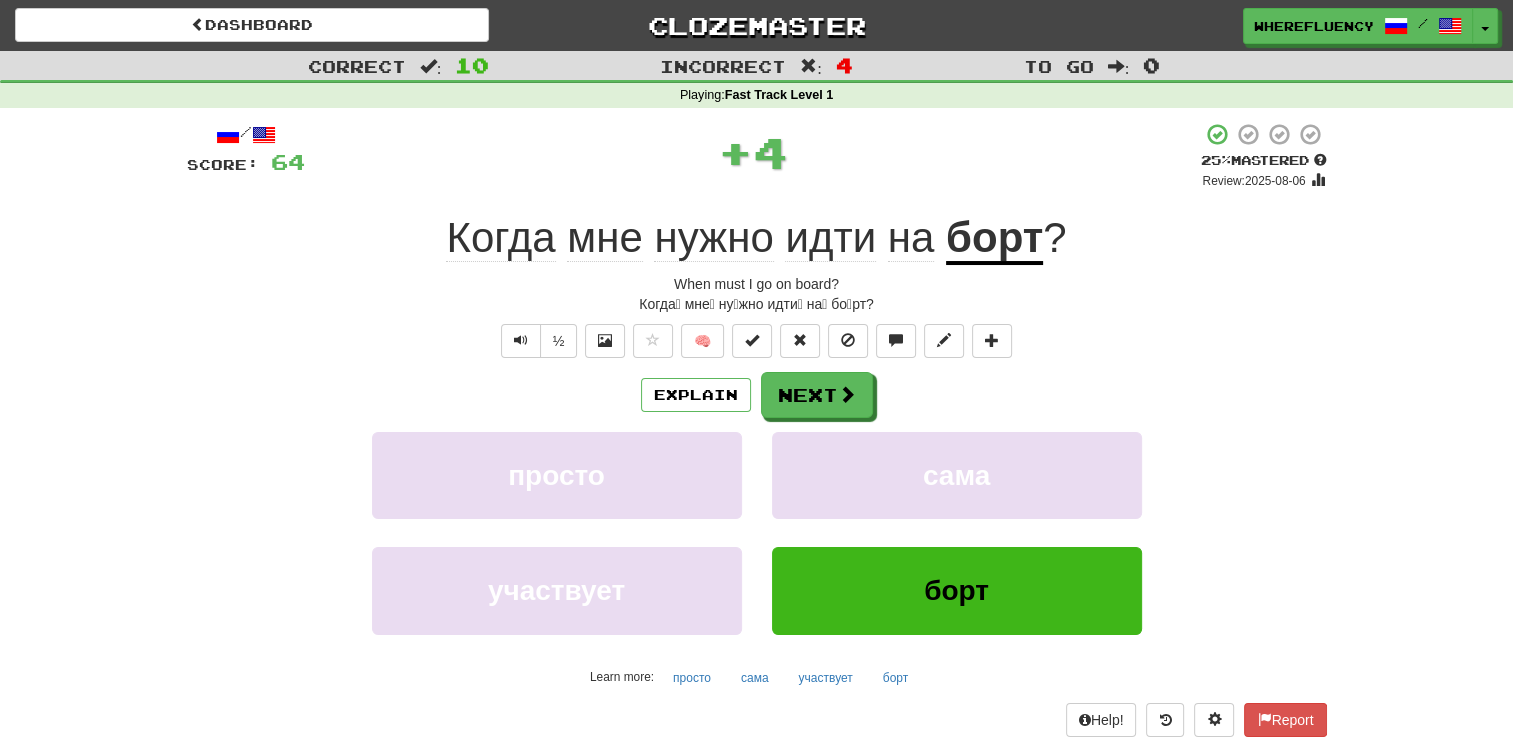 click on "Explain Next просто сама участвует борт Learn more: просто сама участвует борт" at bounding box center [757, 532] 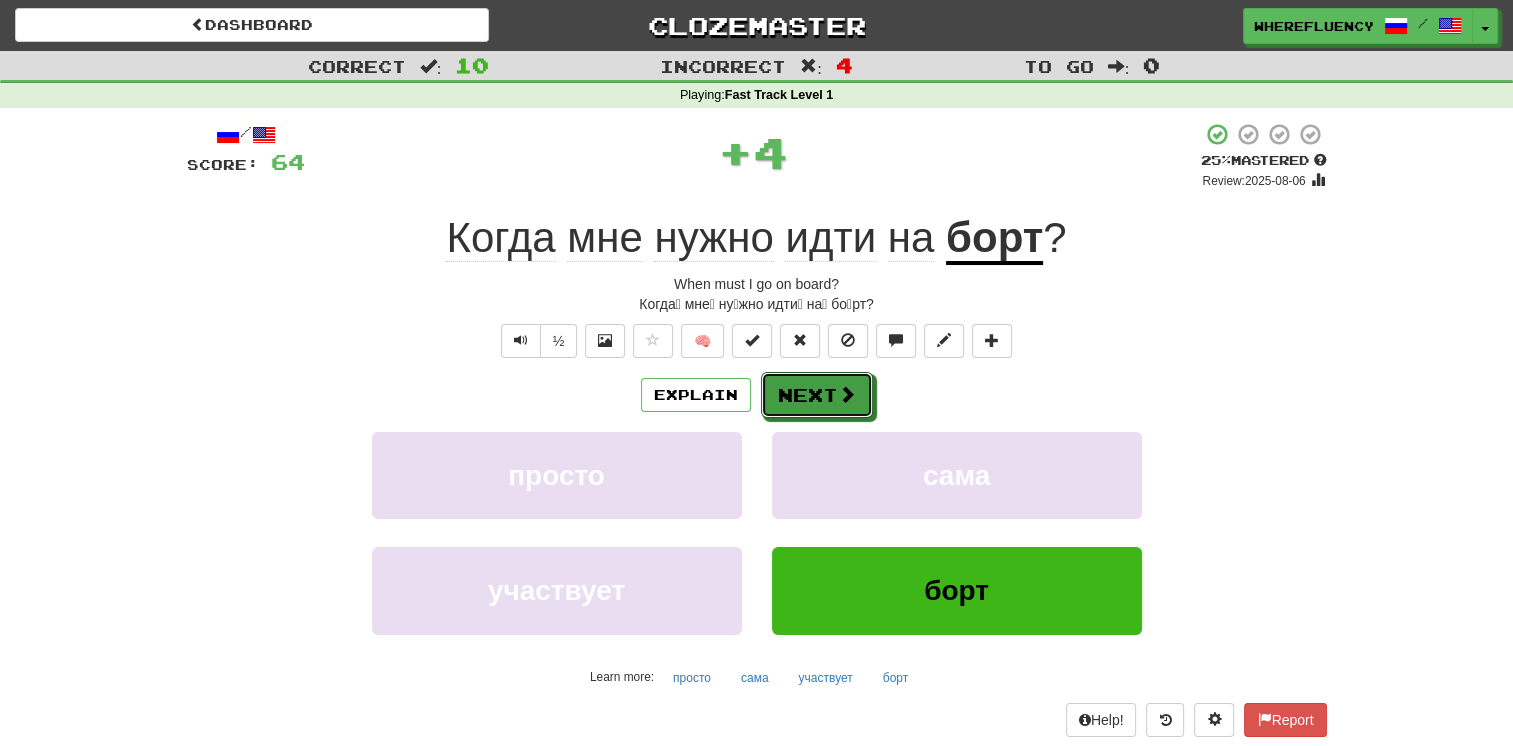 click on "Next" at bounding box center [817, 395] 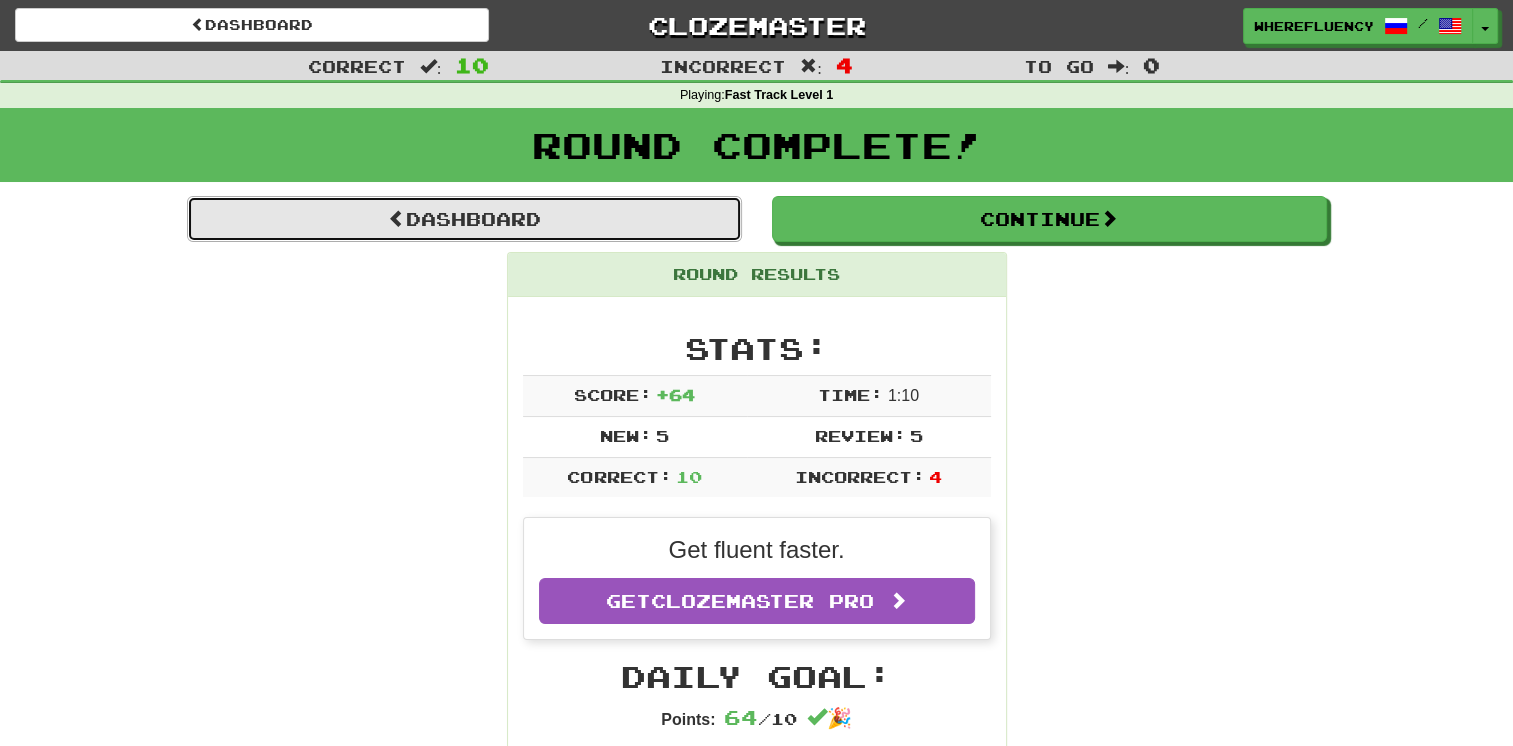 click on "Dashboard" at bounding box center [464, 219] 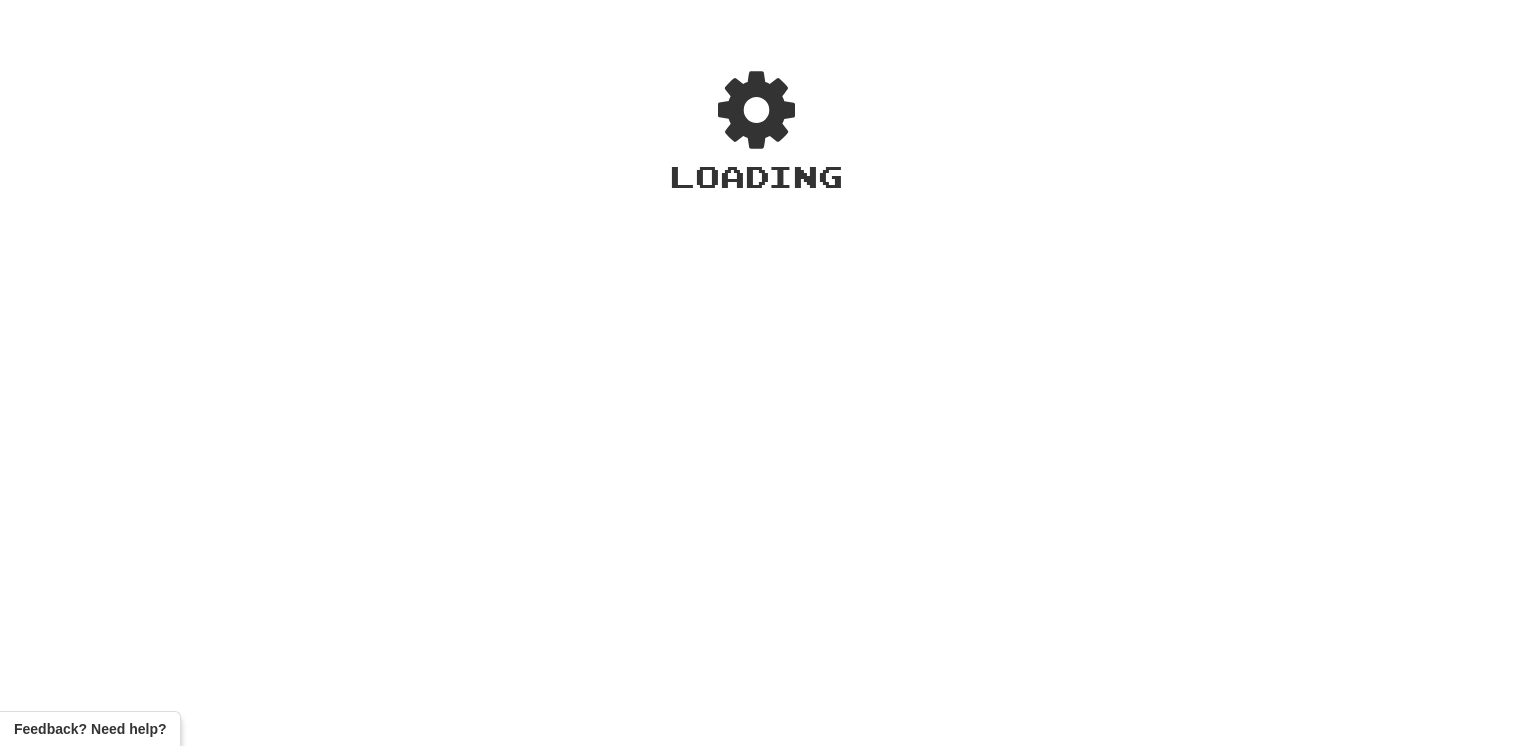 scroll, scrollTop: 0, scrollLeft: 0, axis: both 